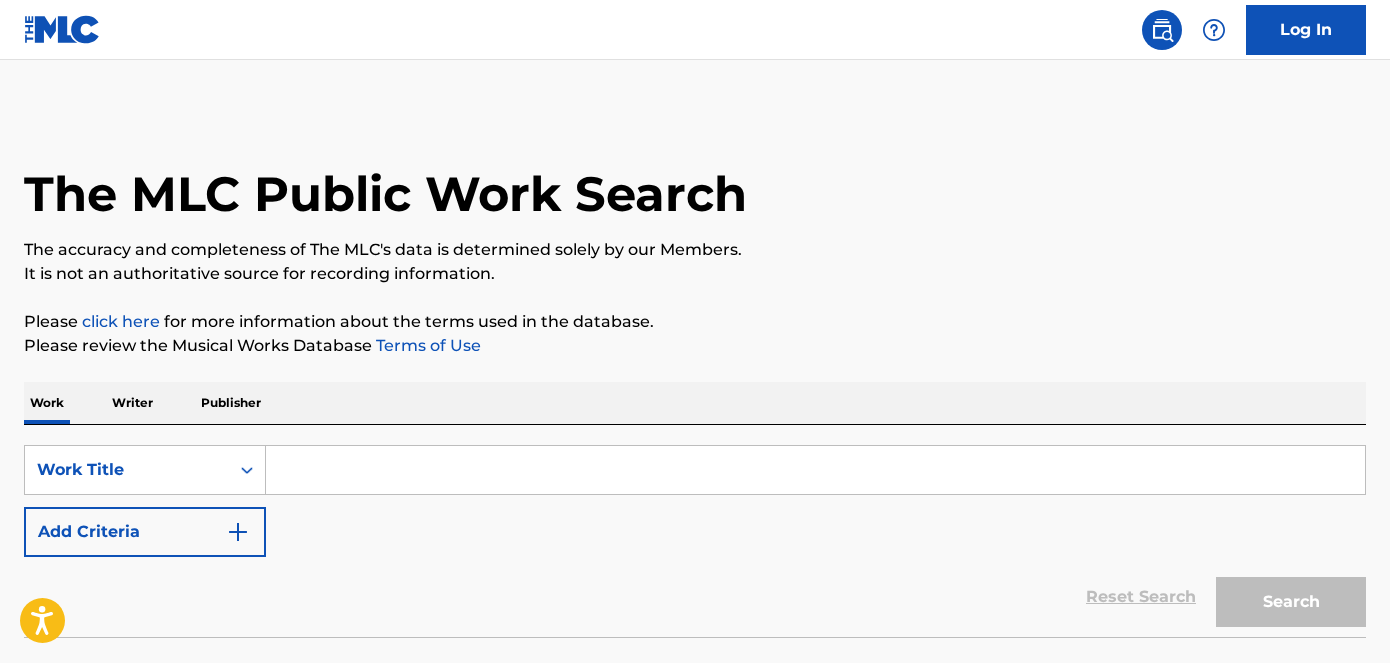 scroll, scrollTop: 90, scrollLeft: 0, axis: vertical 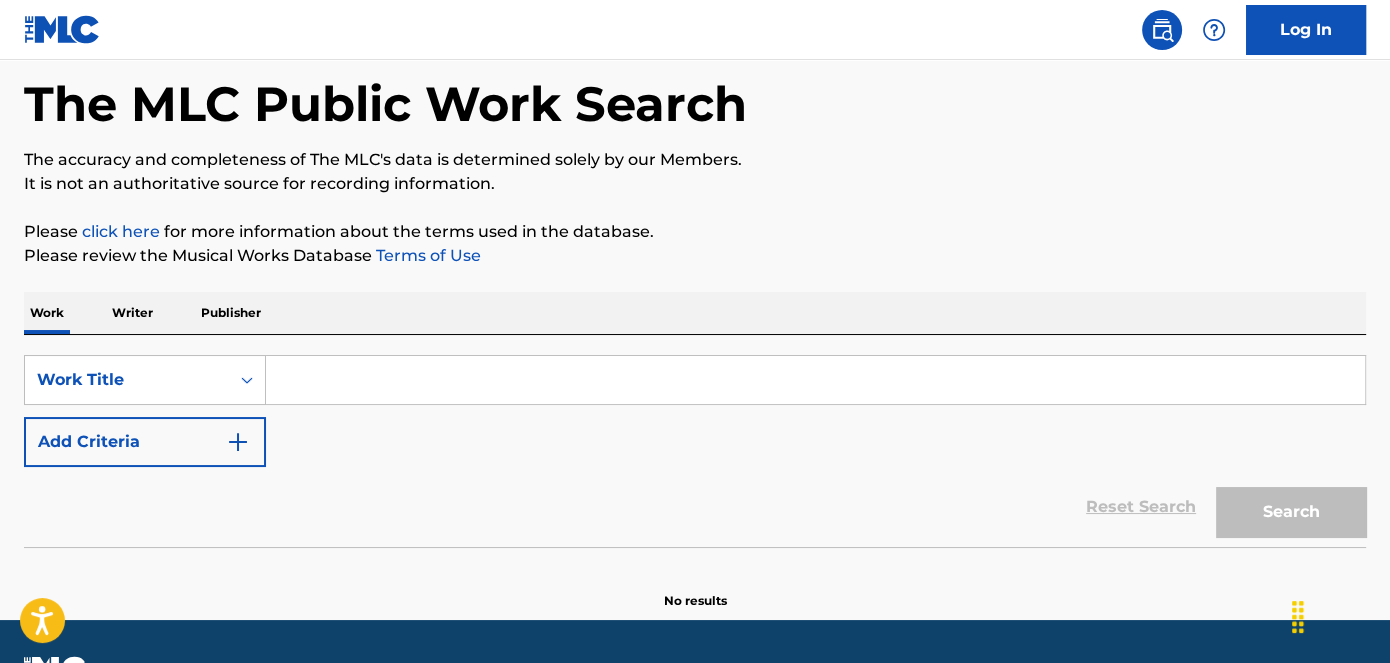 click at bounding box center (815, 380) 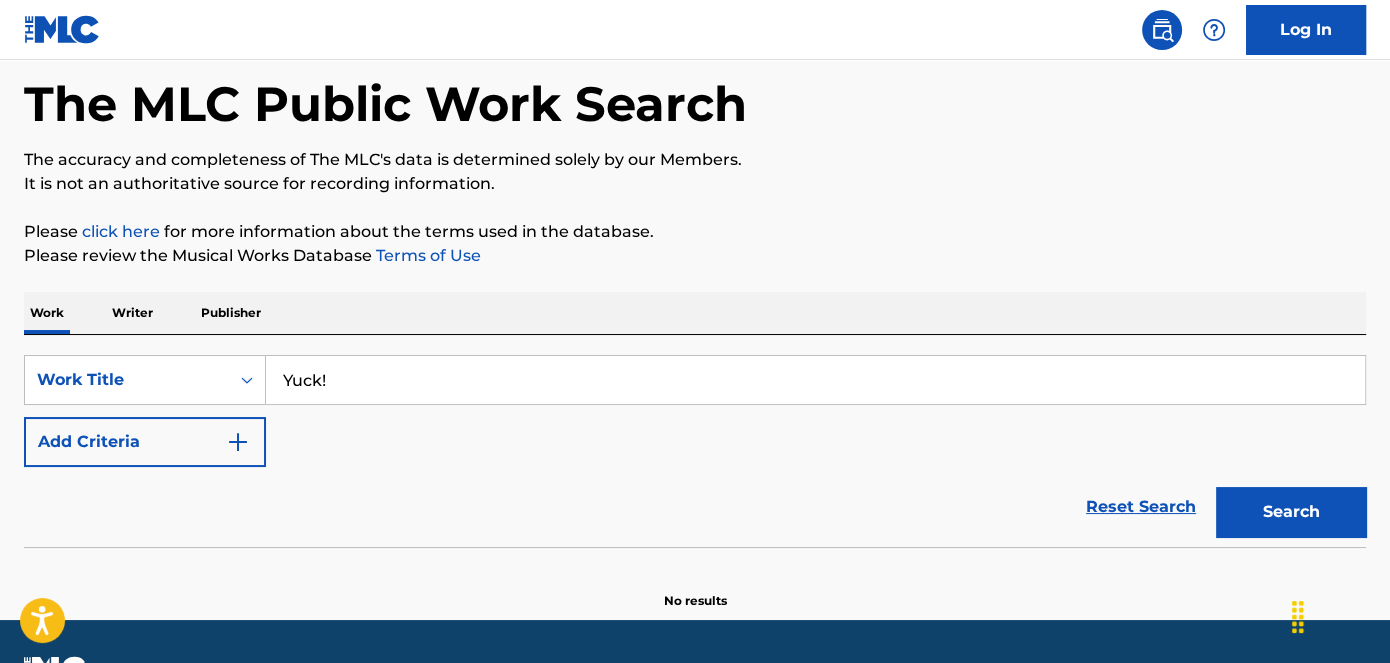 type on "Yuck!" 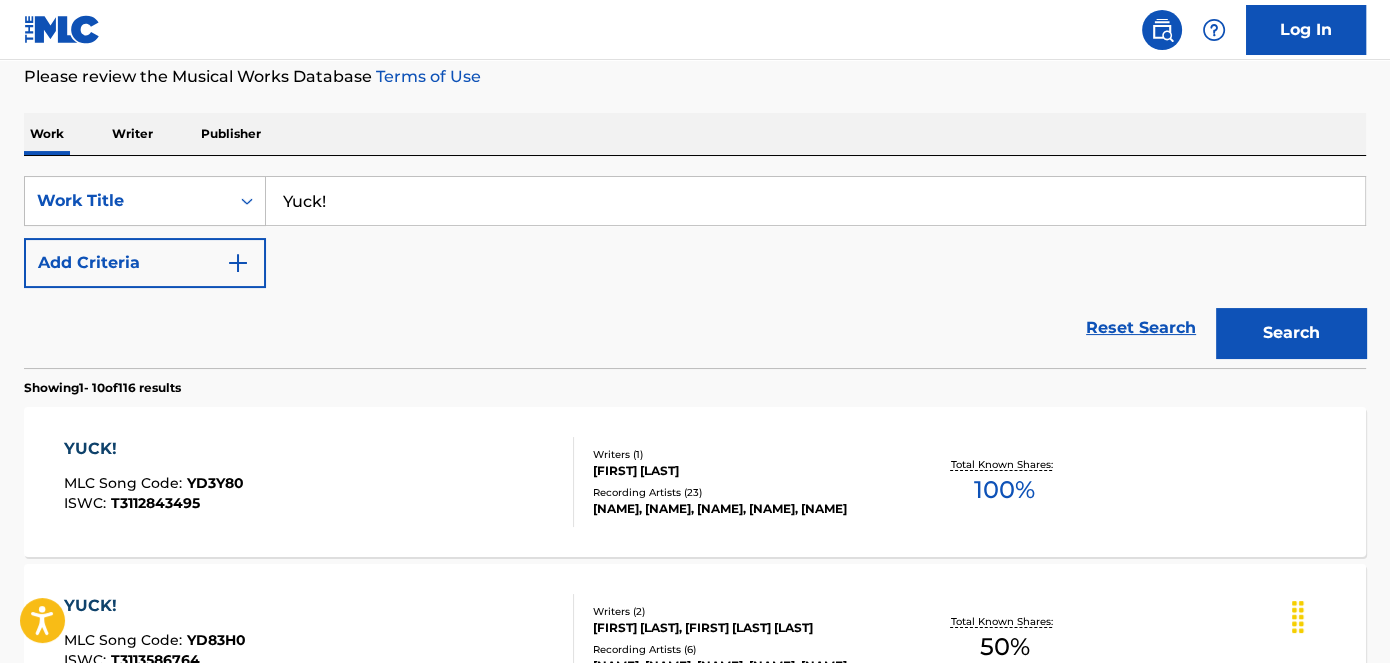 scroll, scrollTop: 363, scrollLeft: 0, axis: vertical 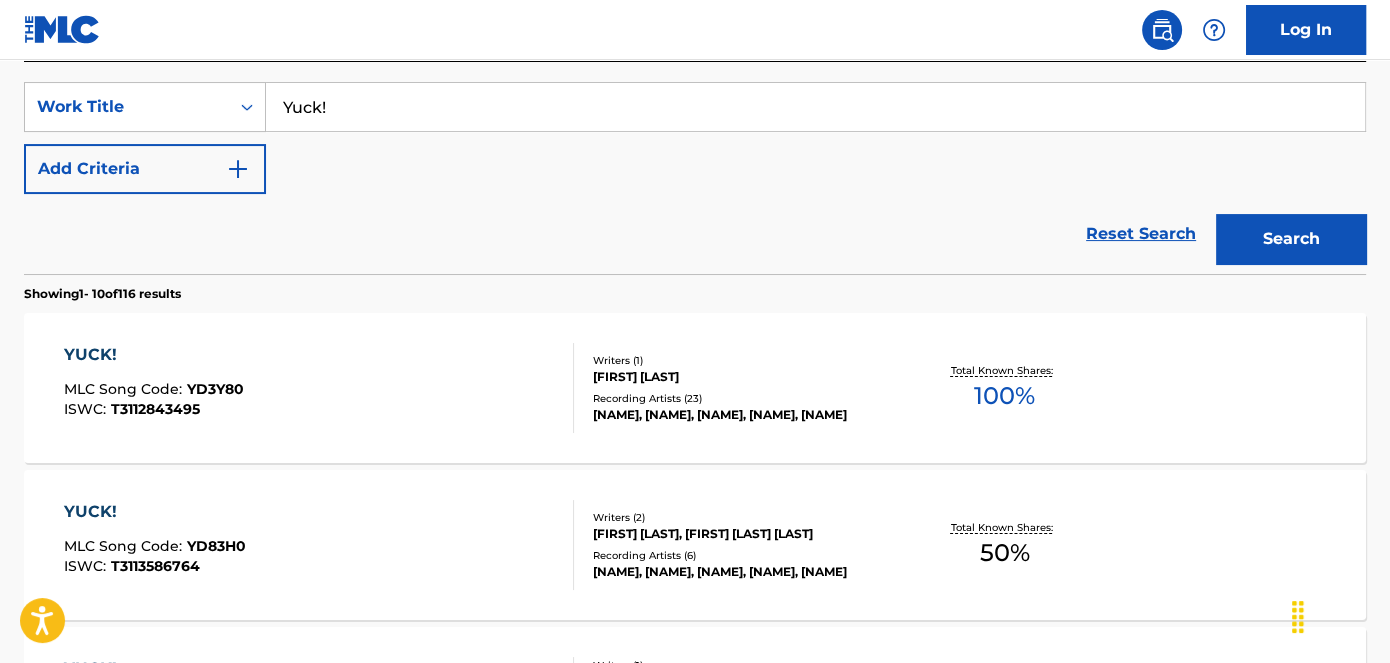 click on "Add Criteria" at bounding box center (145, 169) 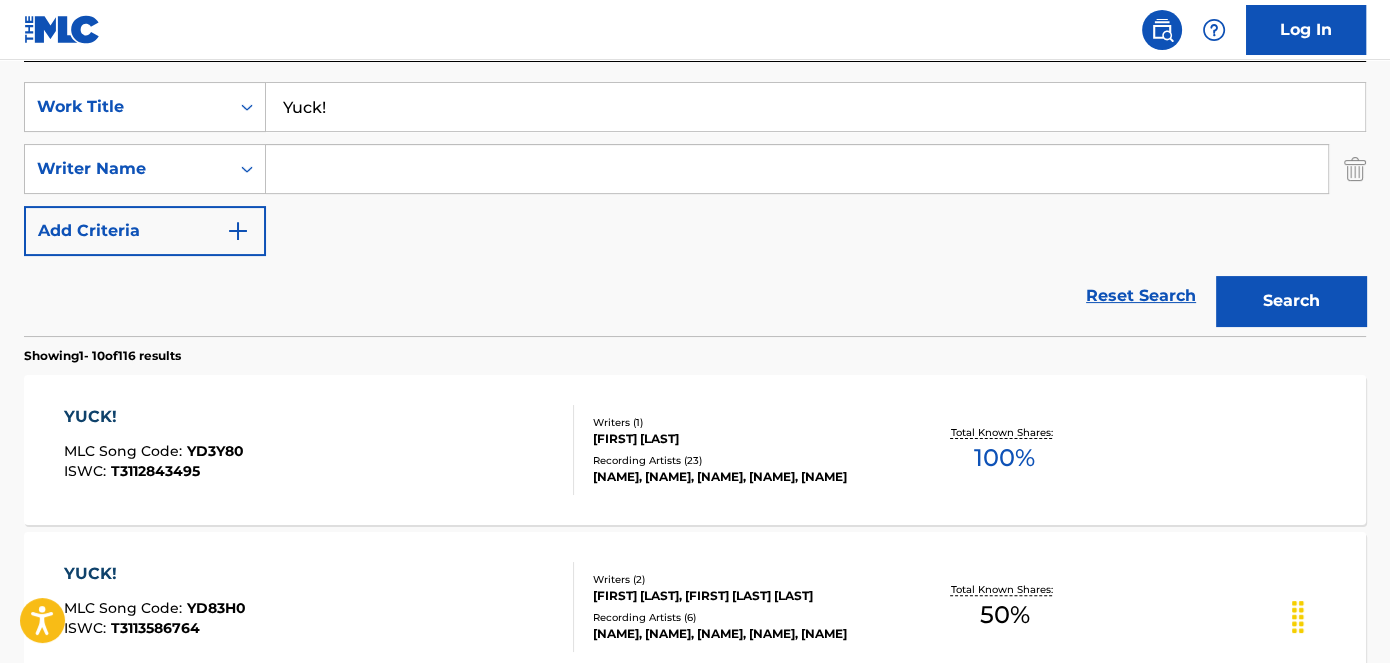 click at bounding box center (797, 169) 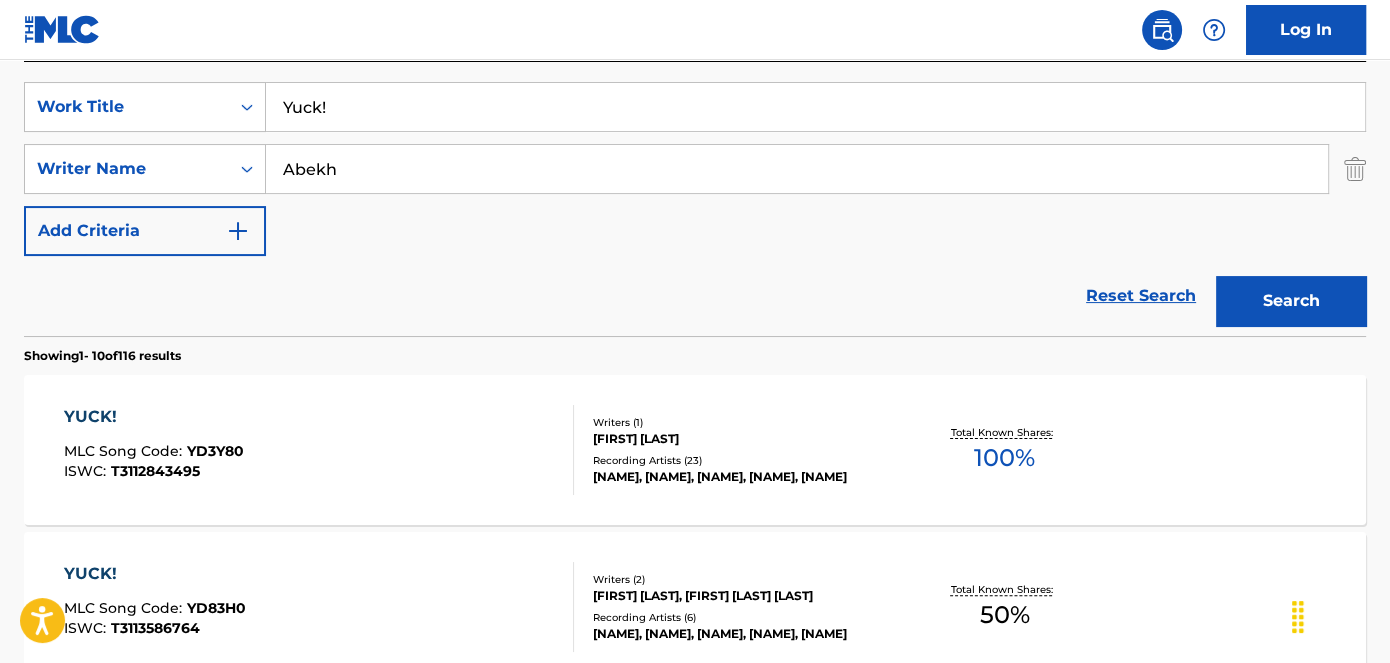 type on "Abekh" 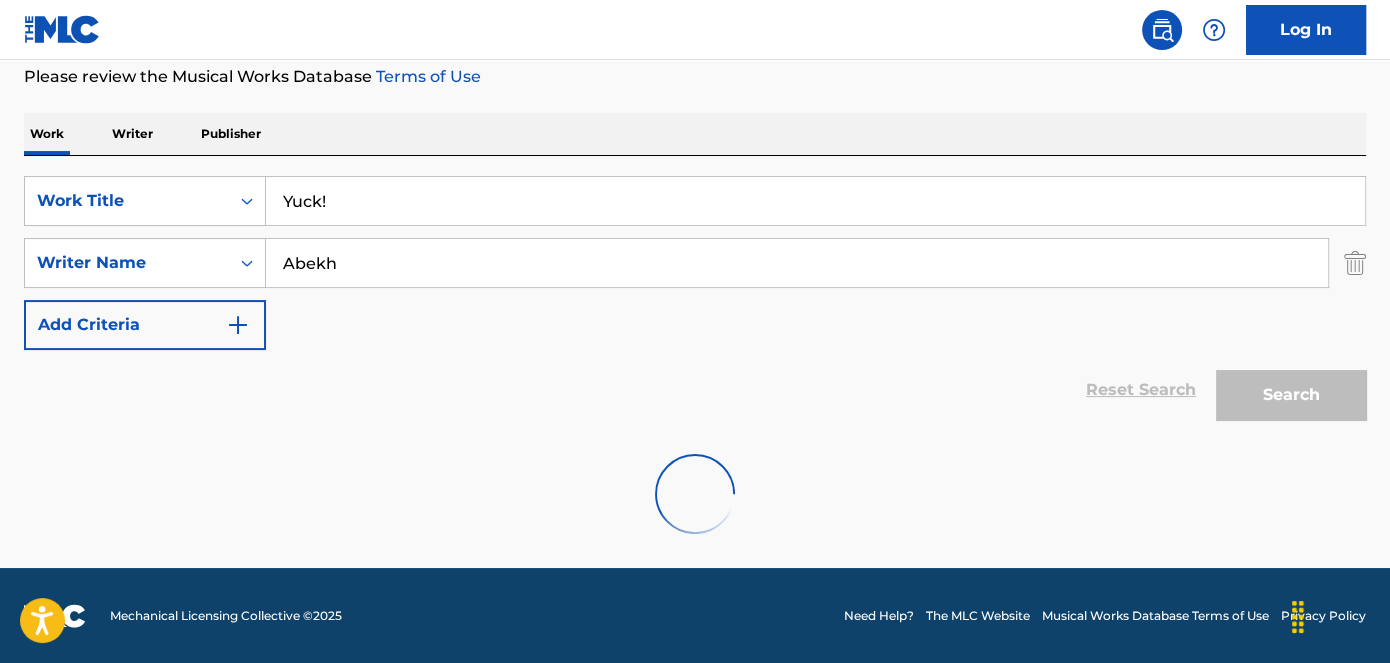 scroll, scrollTop: 204, scrollLeft: 0, axis: vertical 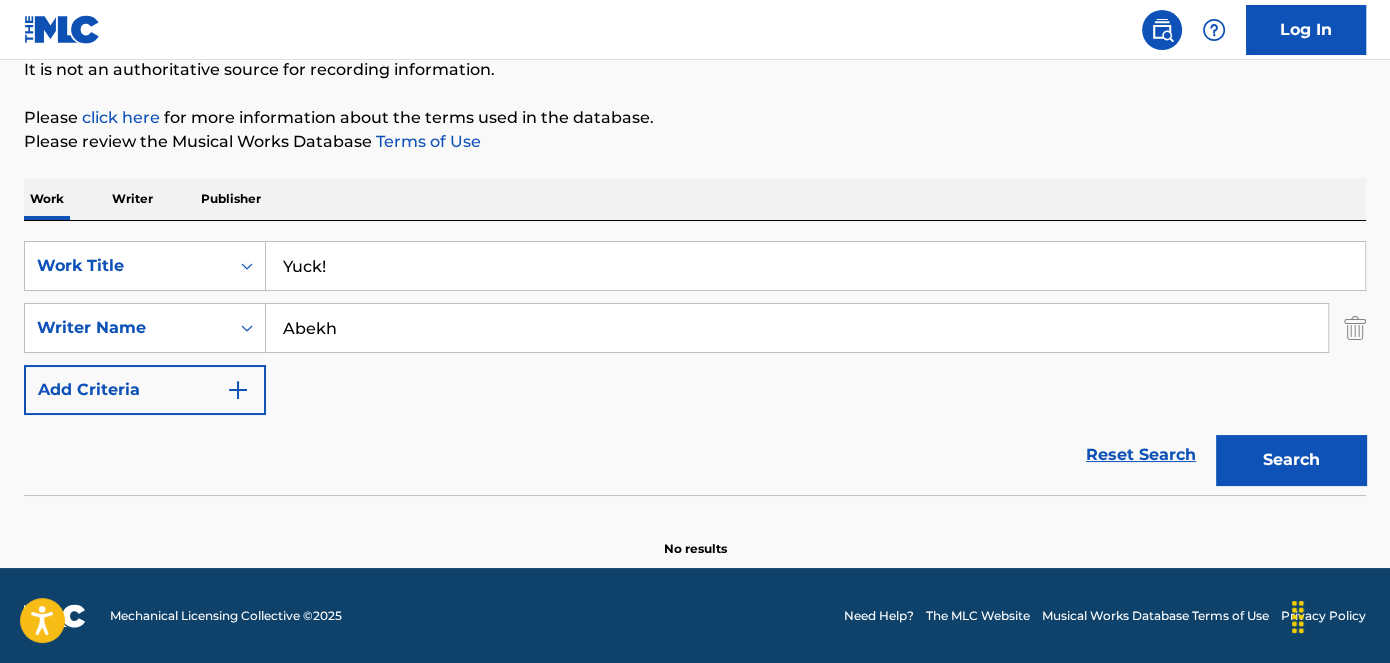 click on "Yuck!" at bounding box center [815, 266] 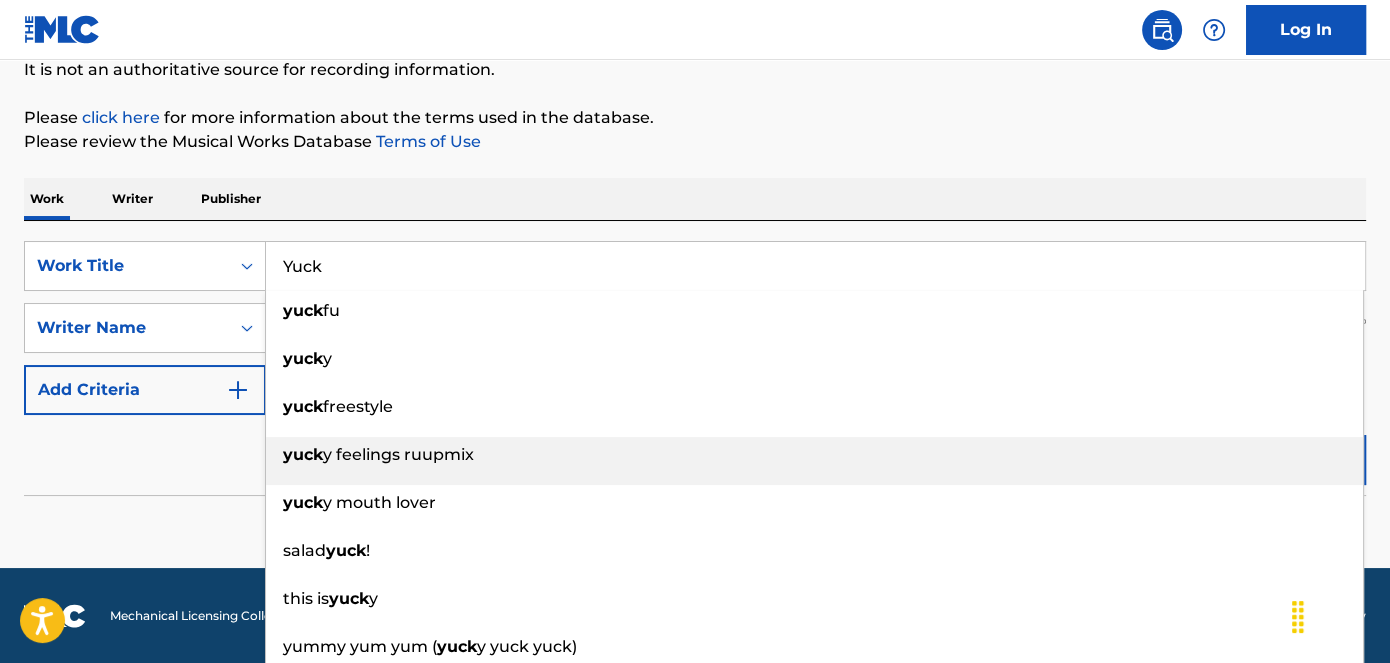 click on "yuck y feelings ruupmix" at bounding box center (814, 455) 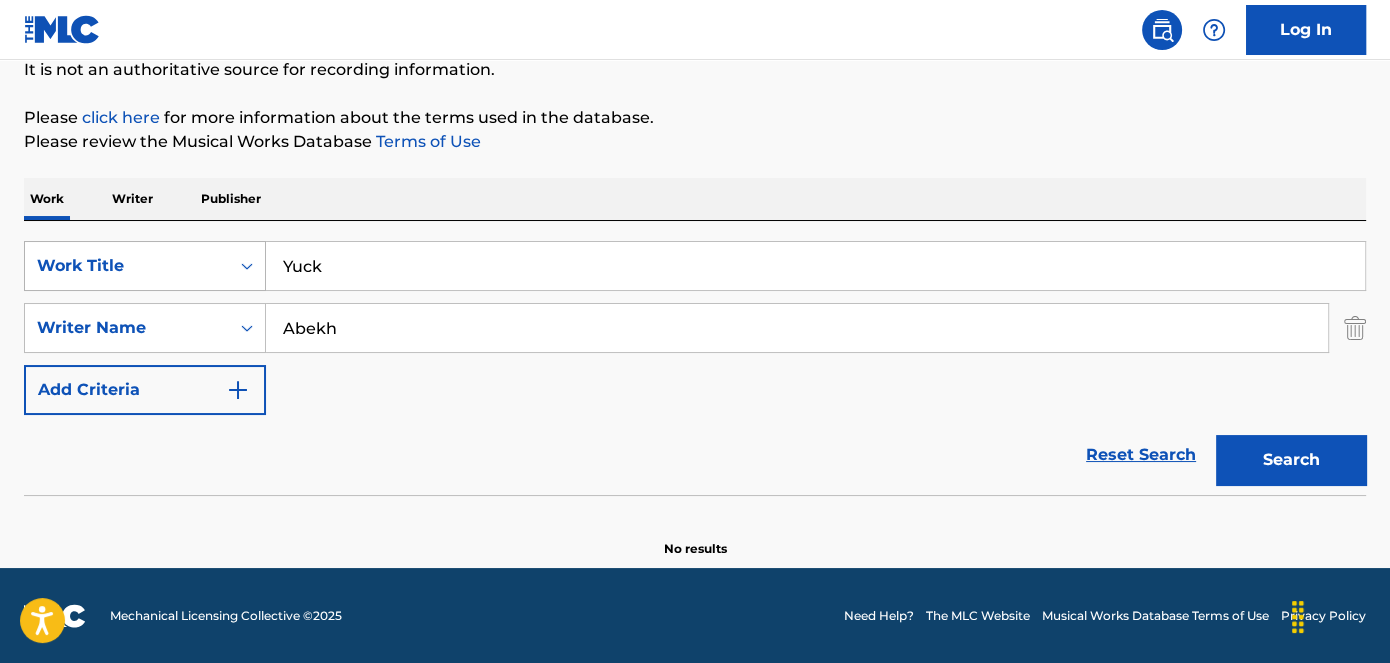 drag, startPoint x: 891, startPoint y: 279, endPoint x: 101, endPoint y: 264, distance: 790.1424 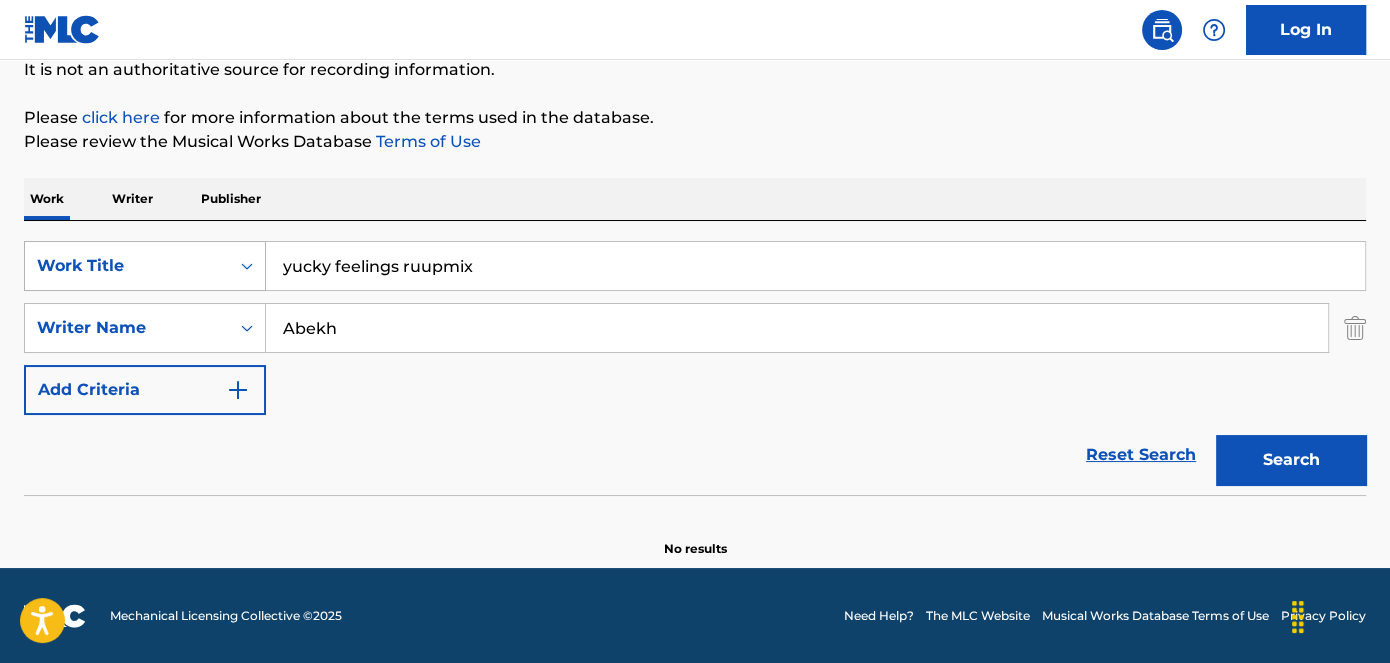type on "T" 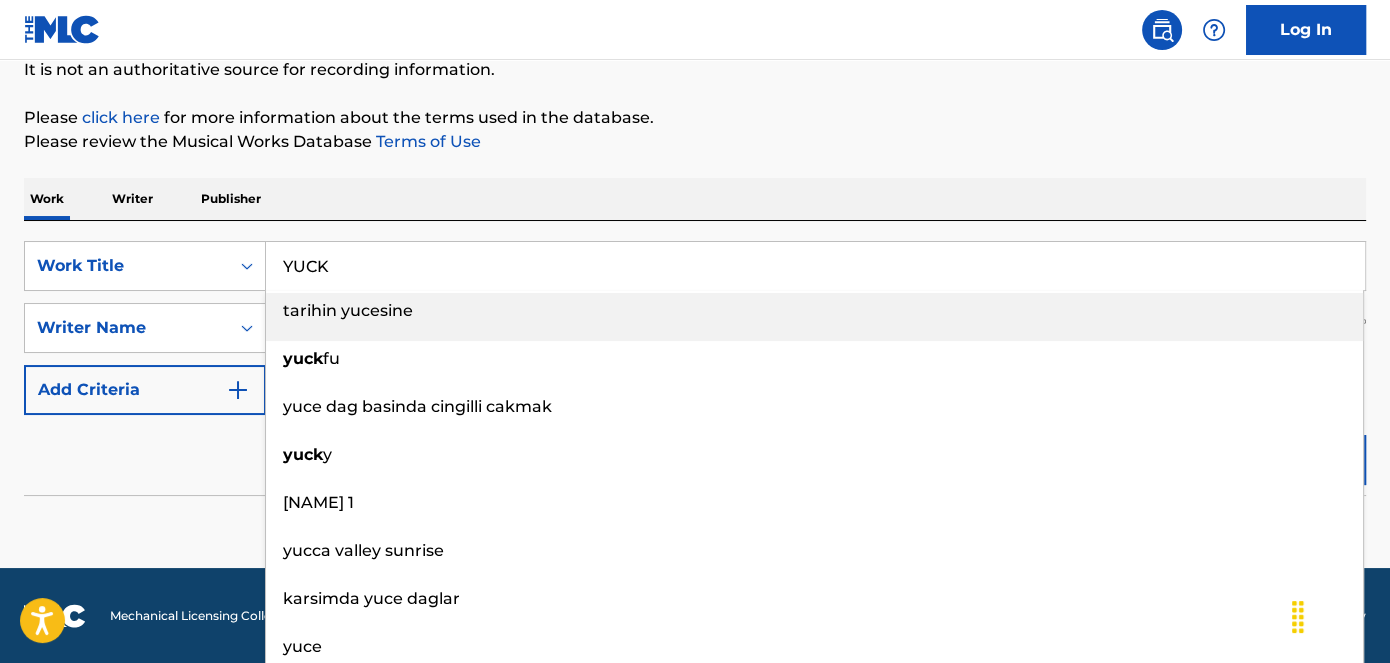 click on "The MLC Public Work Search The accuracy and completeness of The MLC's data is determined solely by our Members. It is not an authoritative source for recording information. Please   click here   for more information about the terms used in the database. Please review the Musical Works Database   Terms of Use Work Writer Publisher SearchWithCriteriaa7c4e51e-a469-49a6-9895-4ccbeb288374 Work Title YUCK tarihin yucesine yuck  fu yuce dag basinda cingilli cakmak yuck y yuce daglar 1 yucca valley sunrise karsimda yuce daglar yuce yucatan man yuck  freestyle SearchWithCriteria448c5e98-85f0-4cab-87a9-7d6523842b2a Writer Name Abekh Add Criteria Reset Search Search No results" at bounding box center (695, 232) 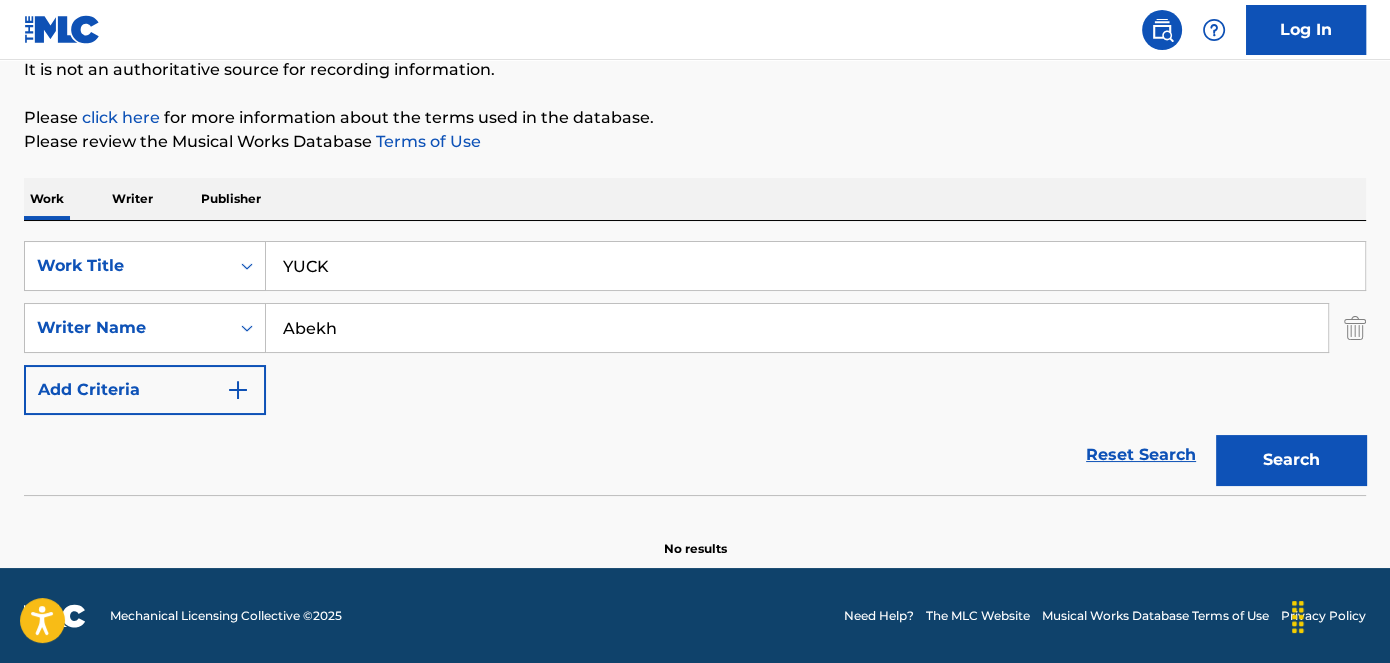 click on "Search" at bounding box center [1291, 460] 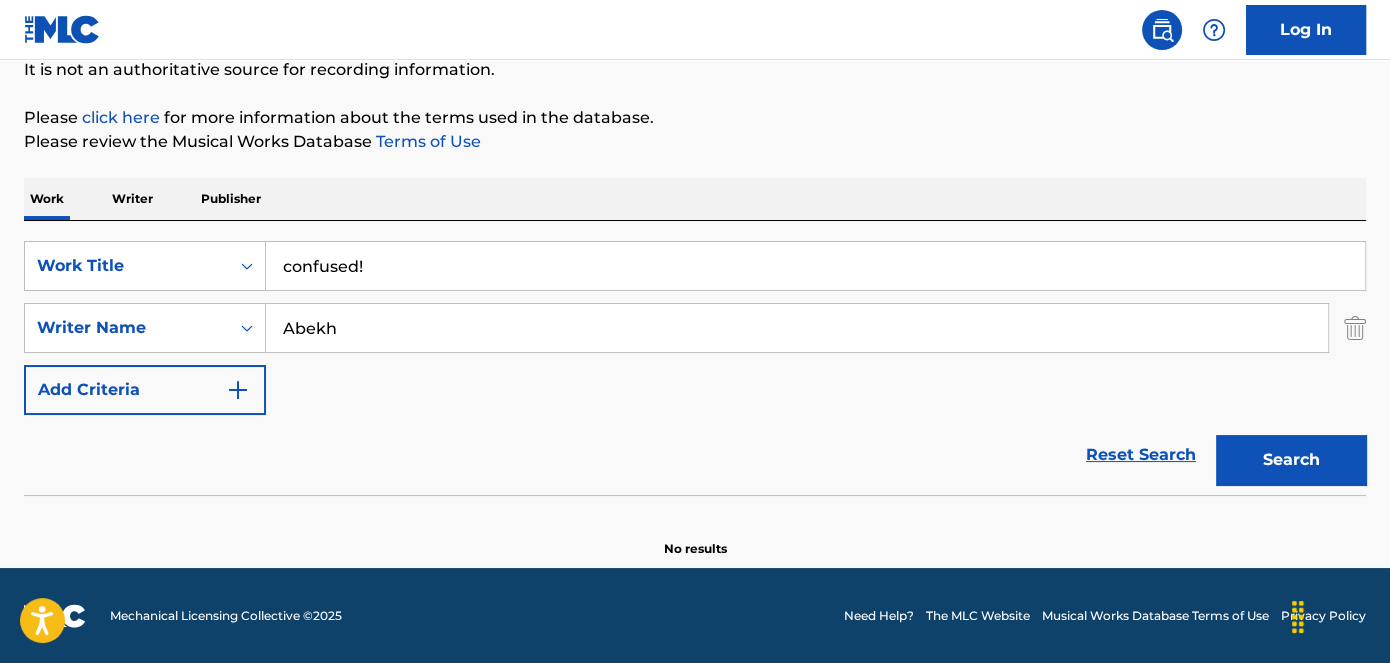 click on "Search" at bounding box center (1291, 460) 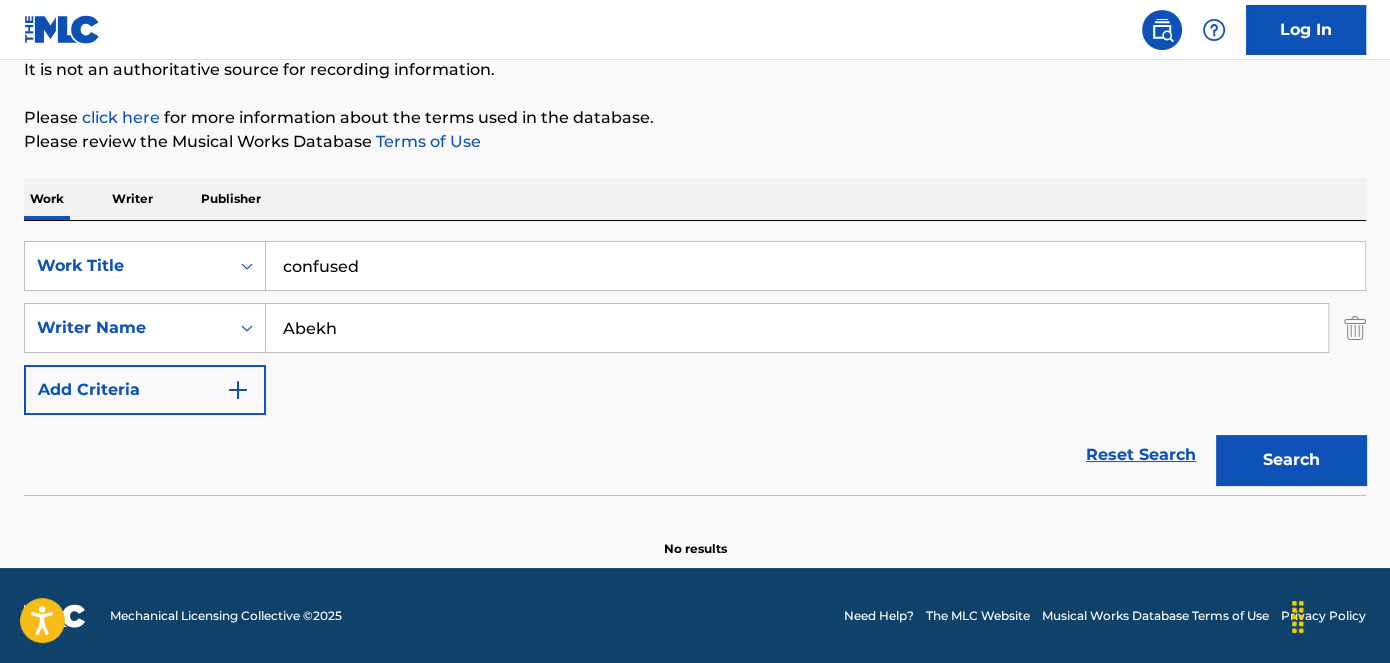 click on "Search" at bounding box center [1291, 460] 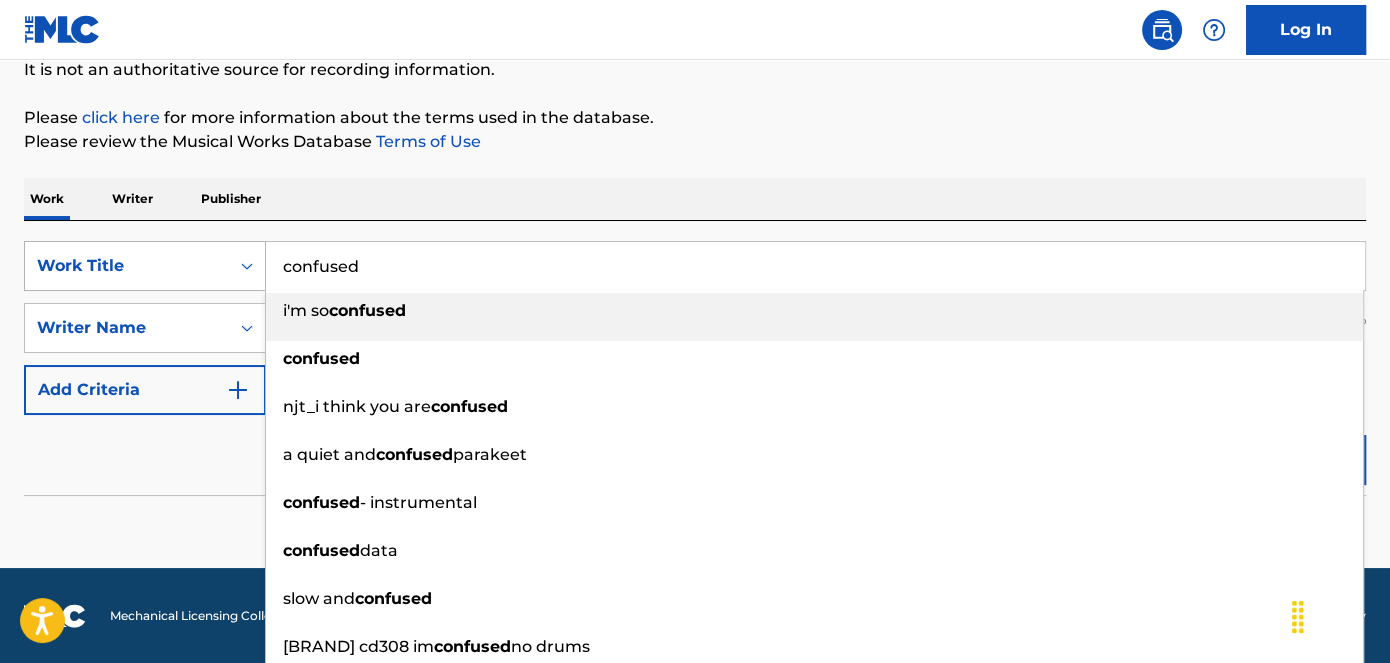 drag, startPoint x: 389, startPoint y: 268, endPoint x: 173, endPoint y: 269, distance: 216.00232 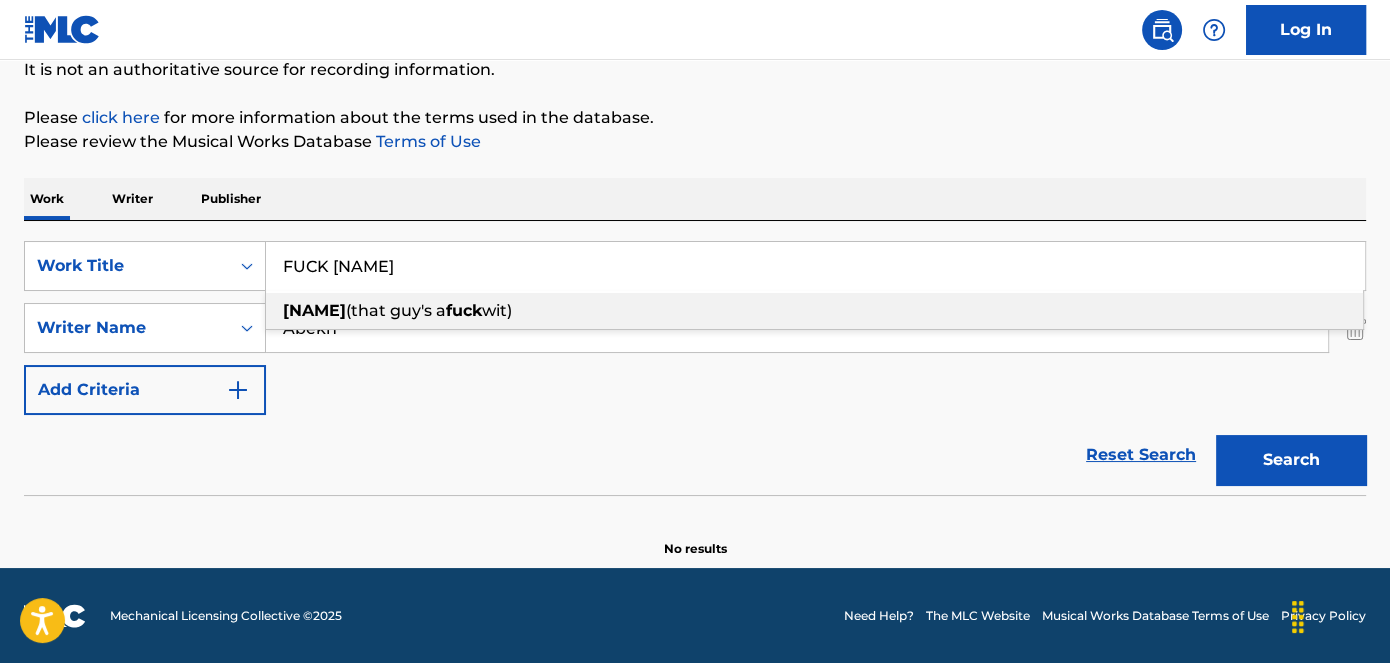 click on "The MLC Public Work Search The accuracy and completeness of The MLC's data is determined solely by our Members. It is not an authoritative source for recording information. Please   click here   for more information about the terms used in the database. Please review the Musical Works Database   Terms of Use Work Writer Publisher SearchWithCriteriaa7c4e51e-a469-49a6-9895-4ccbeb288374 Work Title FUCK [NAME] [NAME]  (that guy's a  fuck wit) SearchWithCriteria448c5e98-85f0-4cab-87a9-7d6523842b2a Writer Name Abekh Add Criteria Reset Search Search No results" at bounding box center [695, 232] 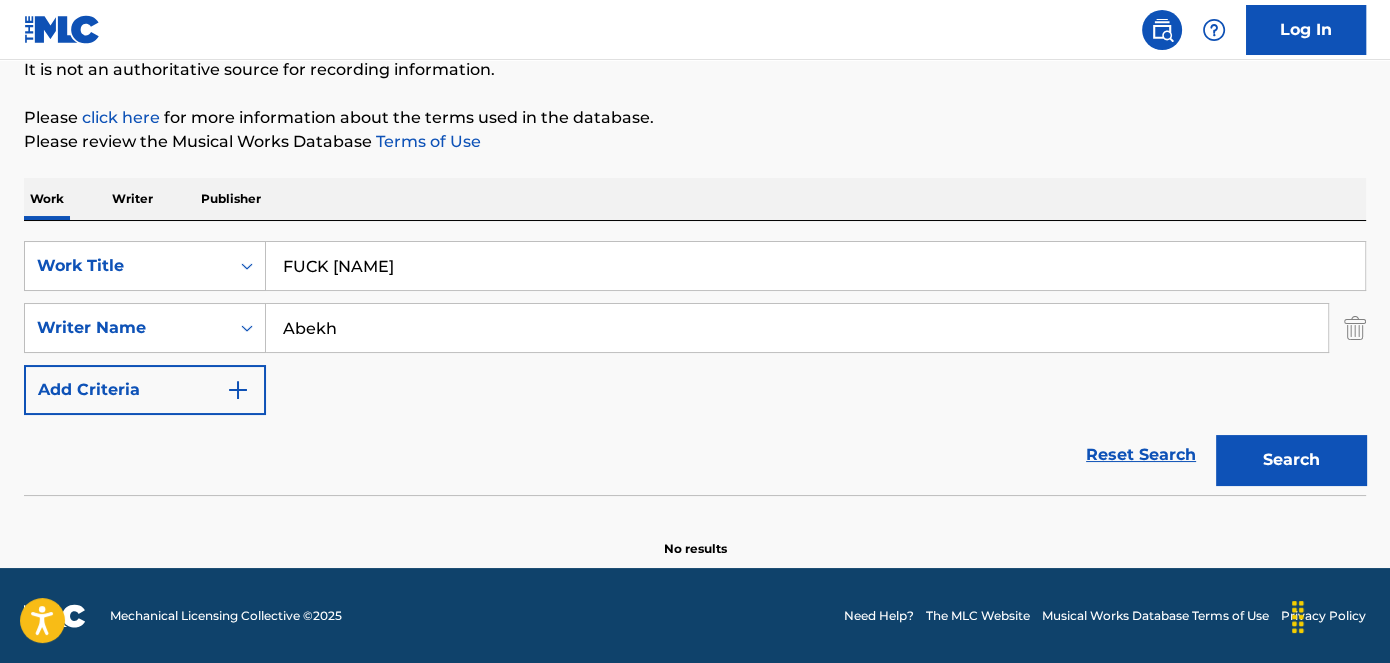 click on "Search" at bounding box center [1291, 460] 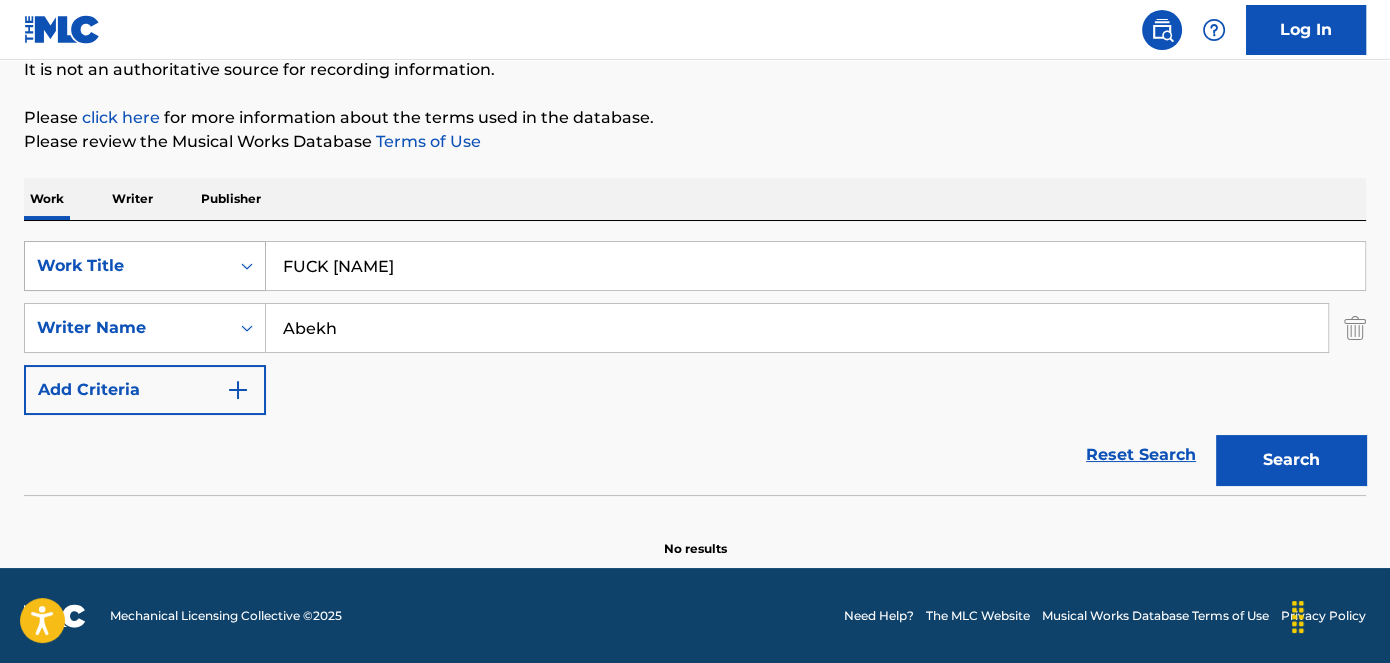 drag, startPoint x: 441, startPoint y: 267, endPoint x: 205, endPoint y: 268, distance: 236.00212 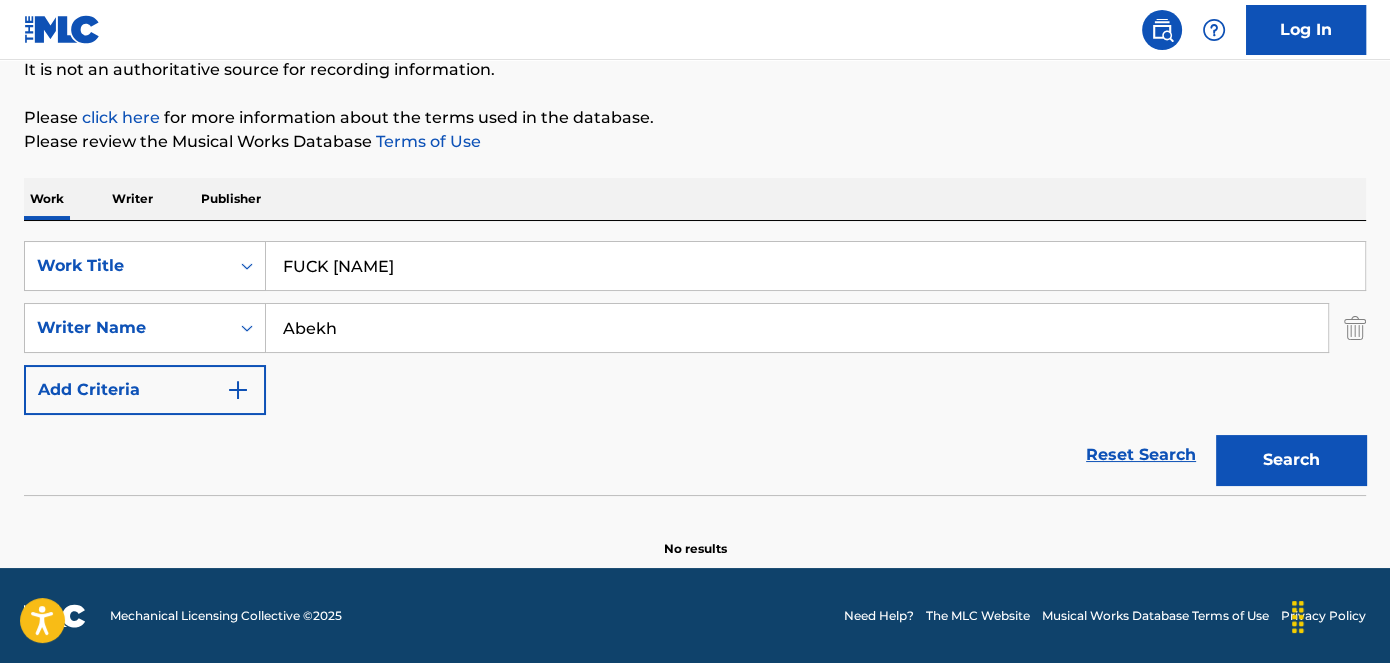 paste on "dnd" 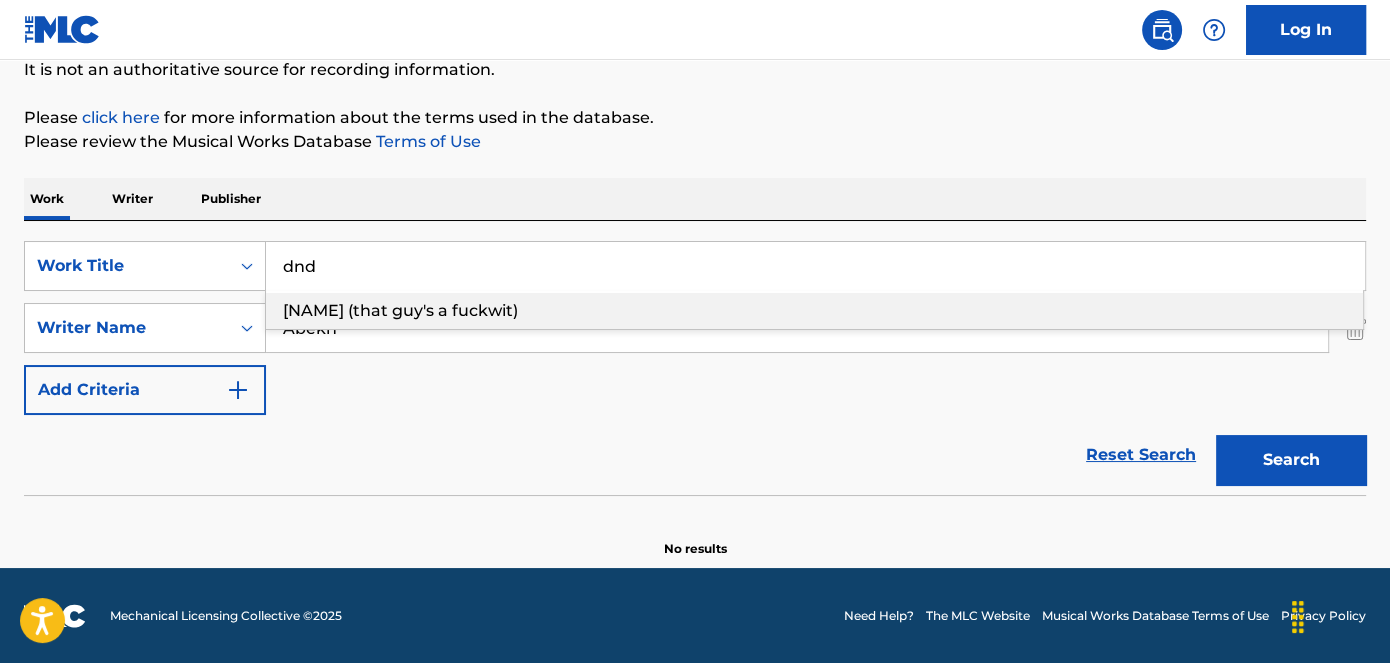 click on "Search" at bounding box center [1291, 460] 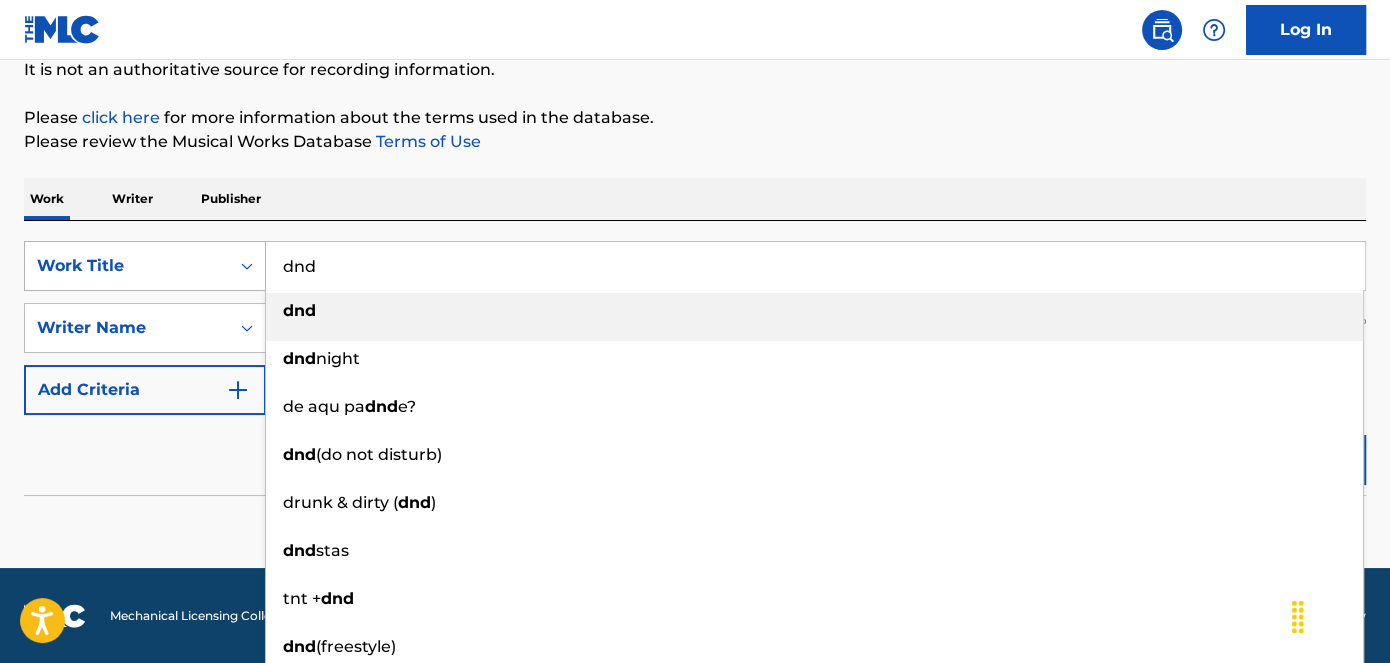 drag, startPoint x: 536, startPoint y: 264, endPoint x: 256, endPoint y: 264, distance: 280 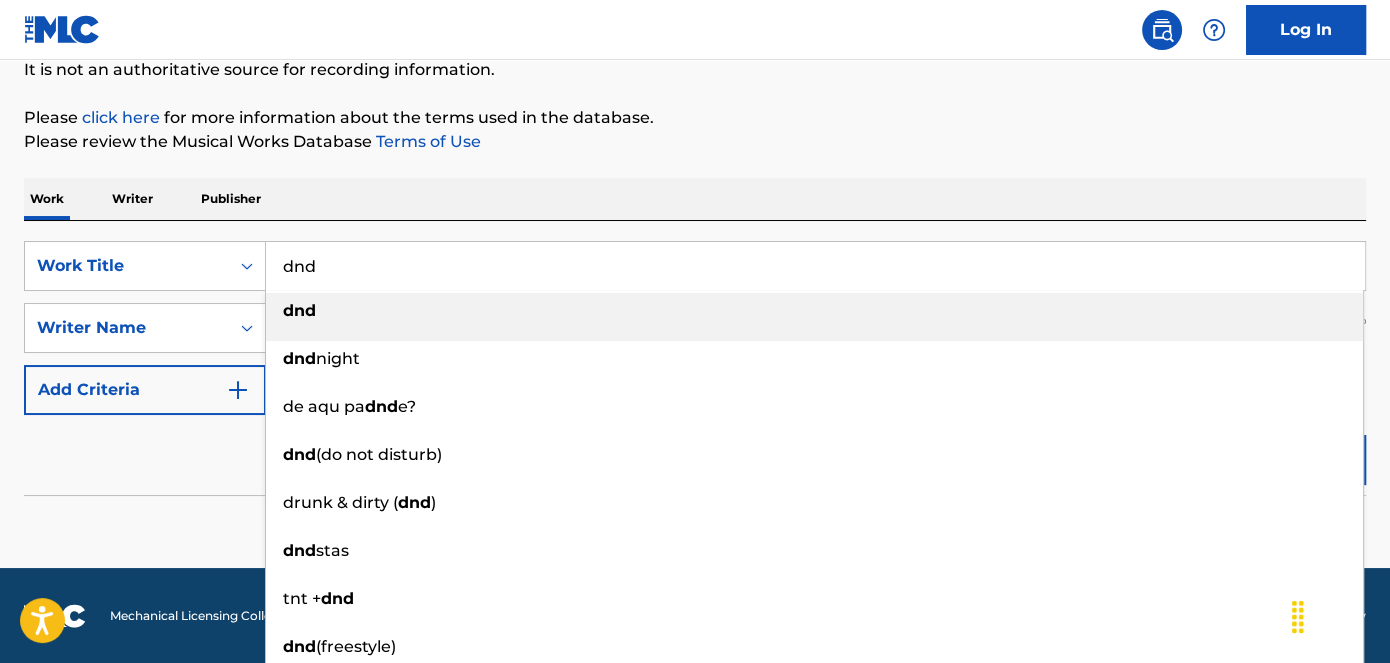 paste on "ashes" 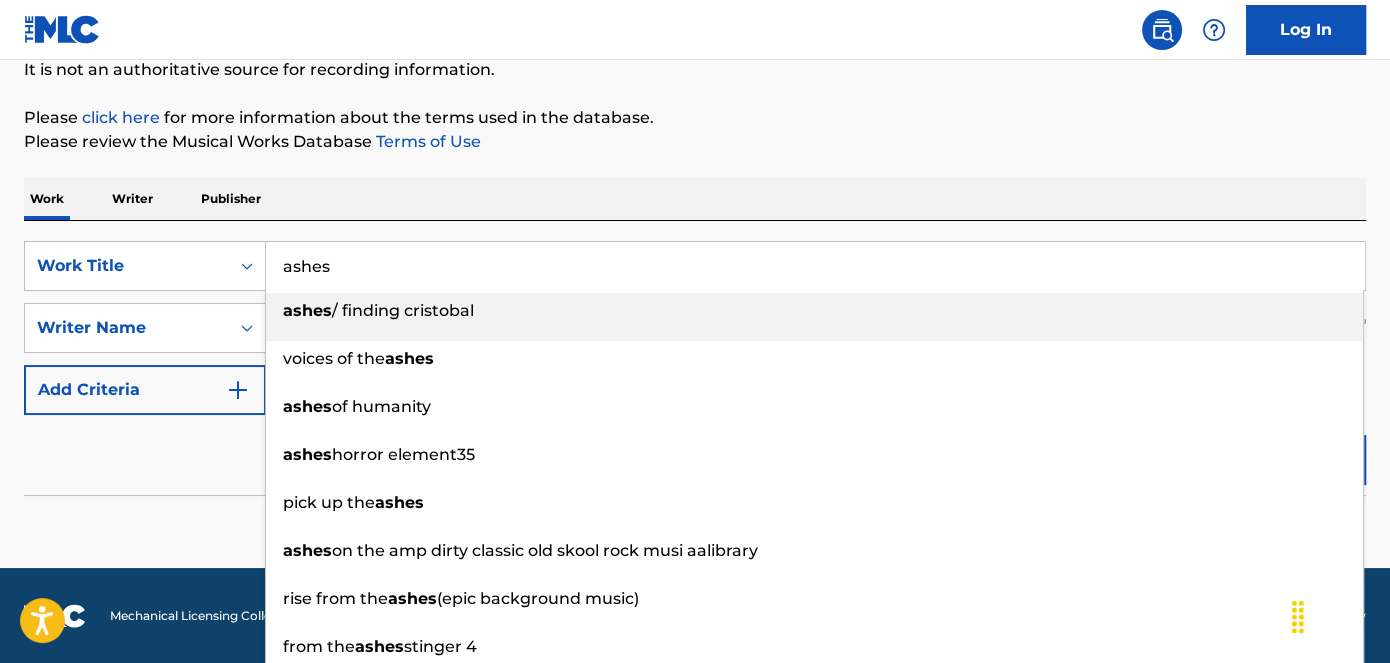 click on "Please review the Musical Works Database   Terms of Use" at bounding box center (695, 142) 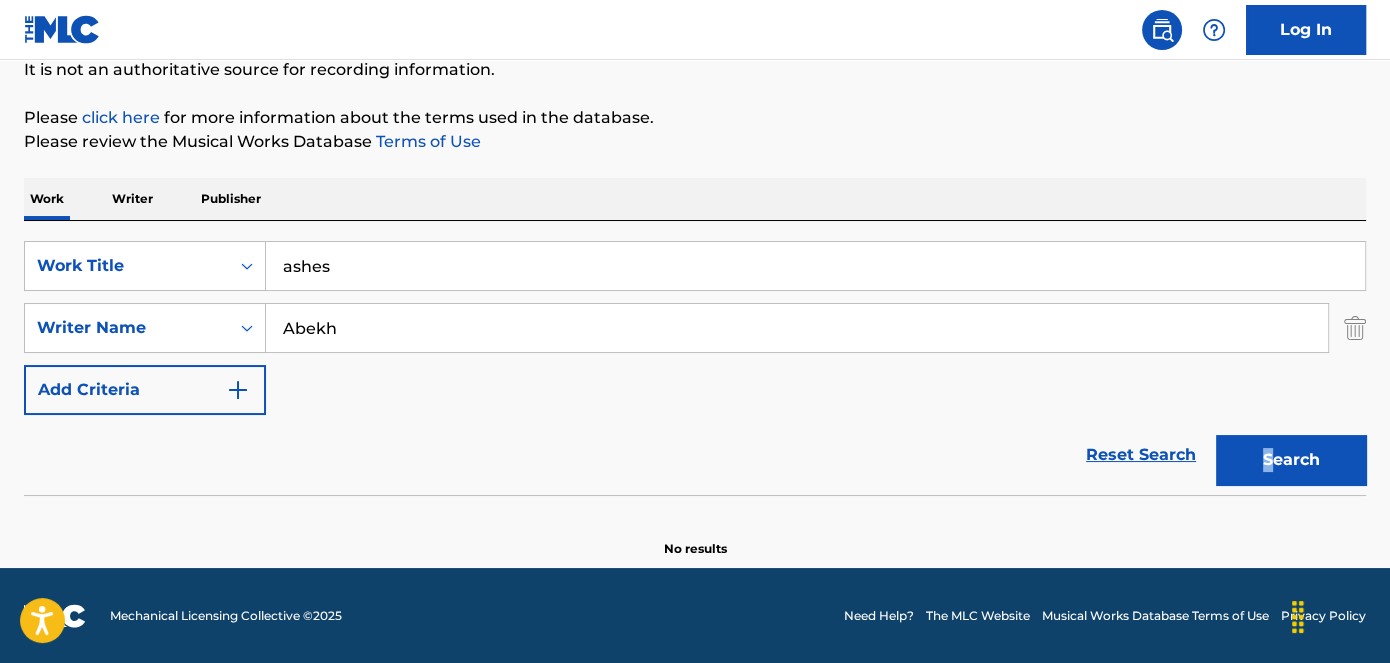 click on "Search" at bounding box center (1286, 455) 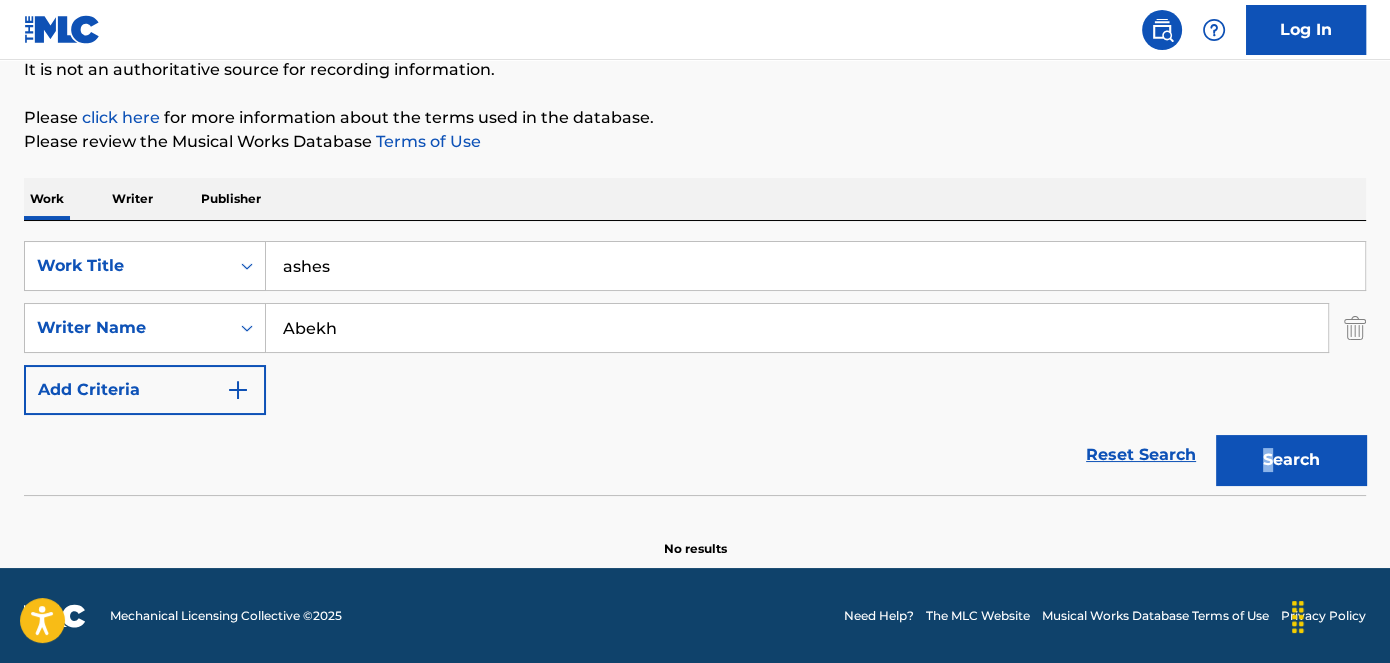 click on "Search" at bounding box center (1291, 460) 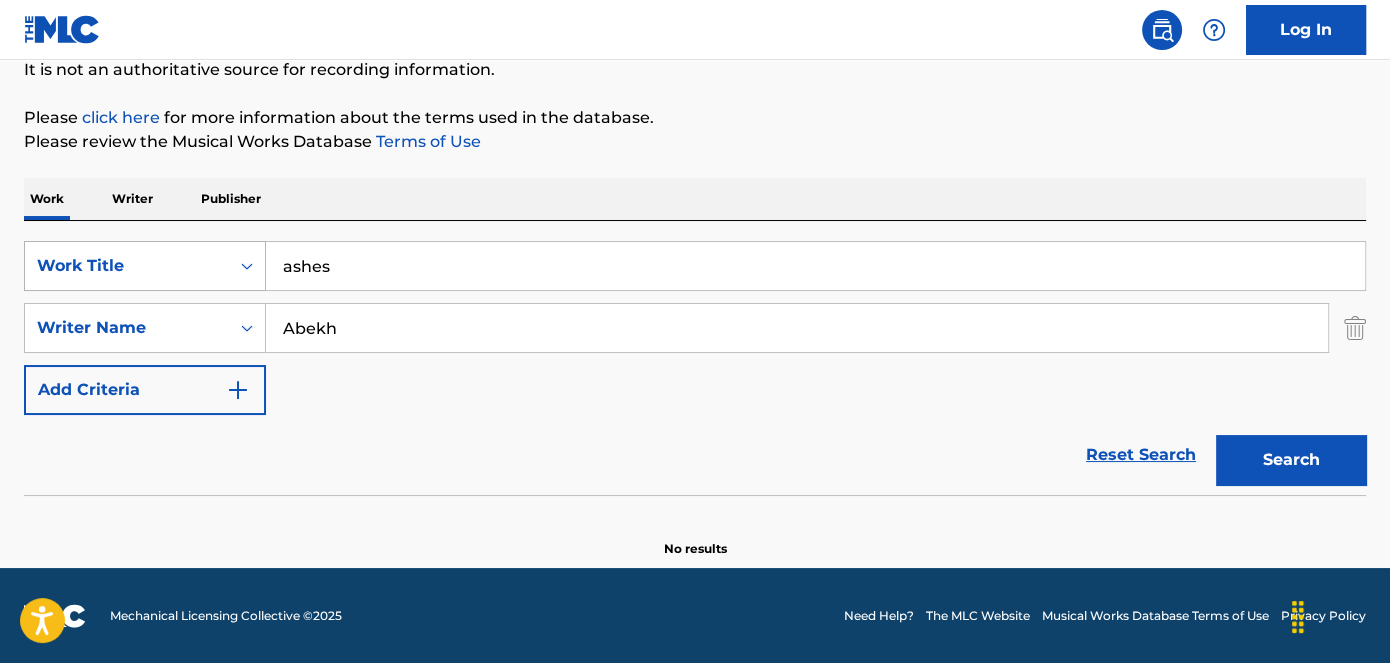 drag, startPoint x: 440, startPoint y: 251, endPoint x: 136, endPoint y: 250, distance: 304.00165 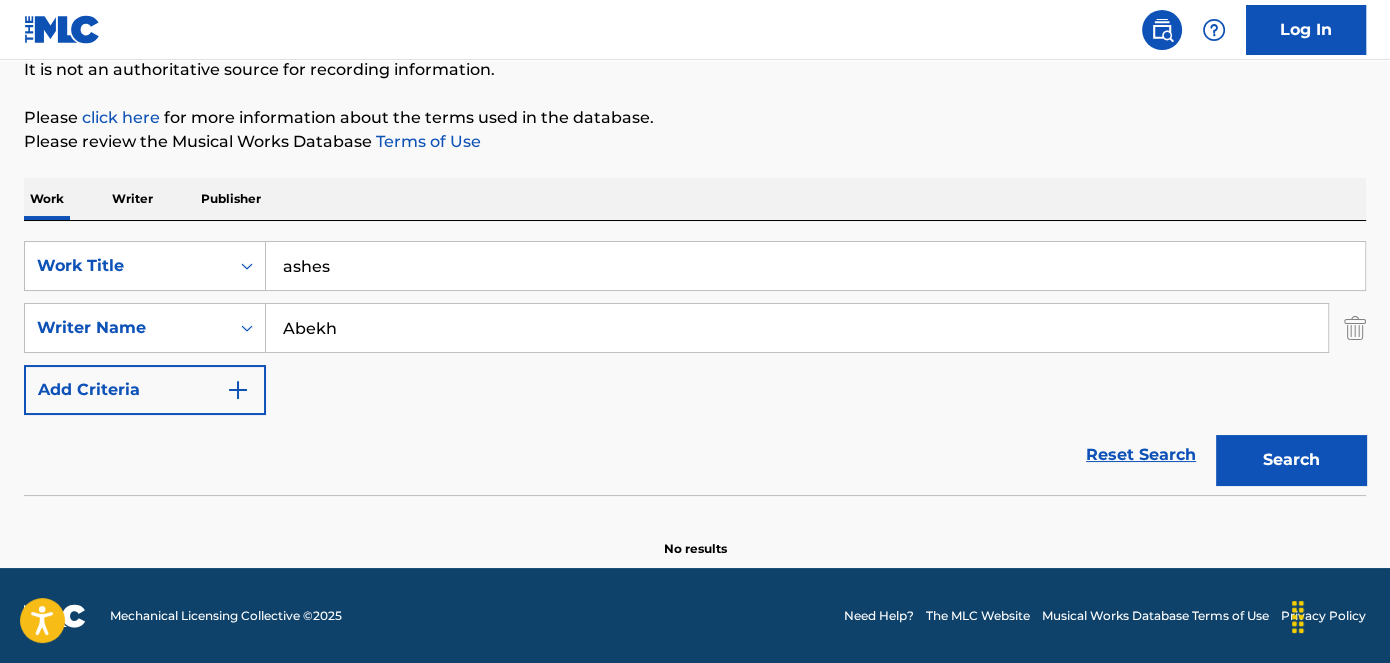paste on "BO3!" 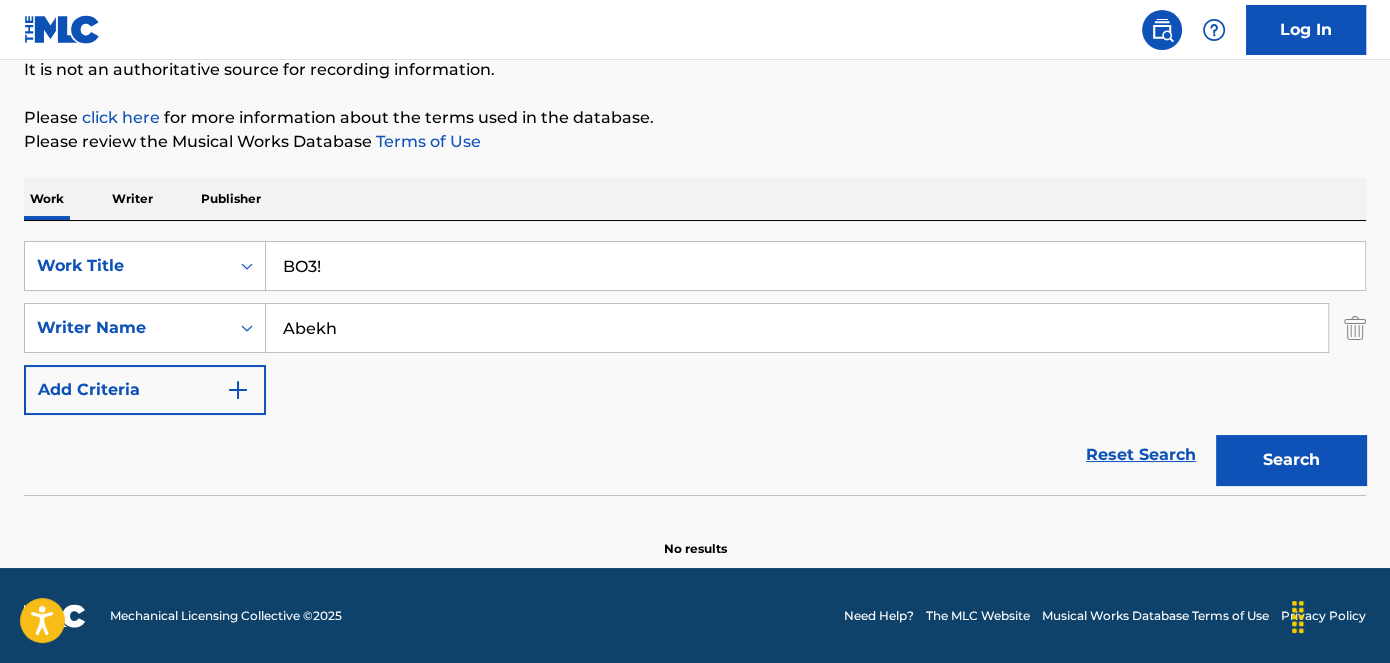 click on "Search" at bounding box center [1291, 460] 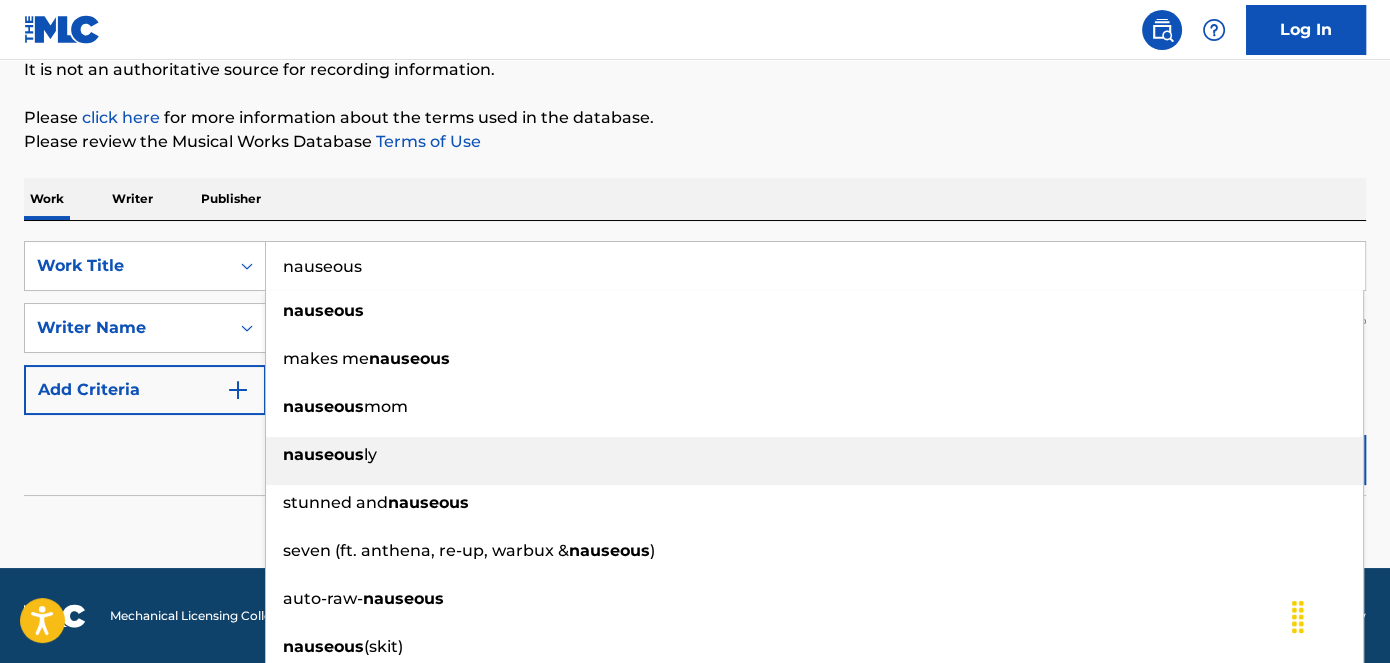 click on "nauseous ly" at bounding box center [814, 455] 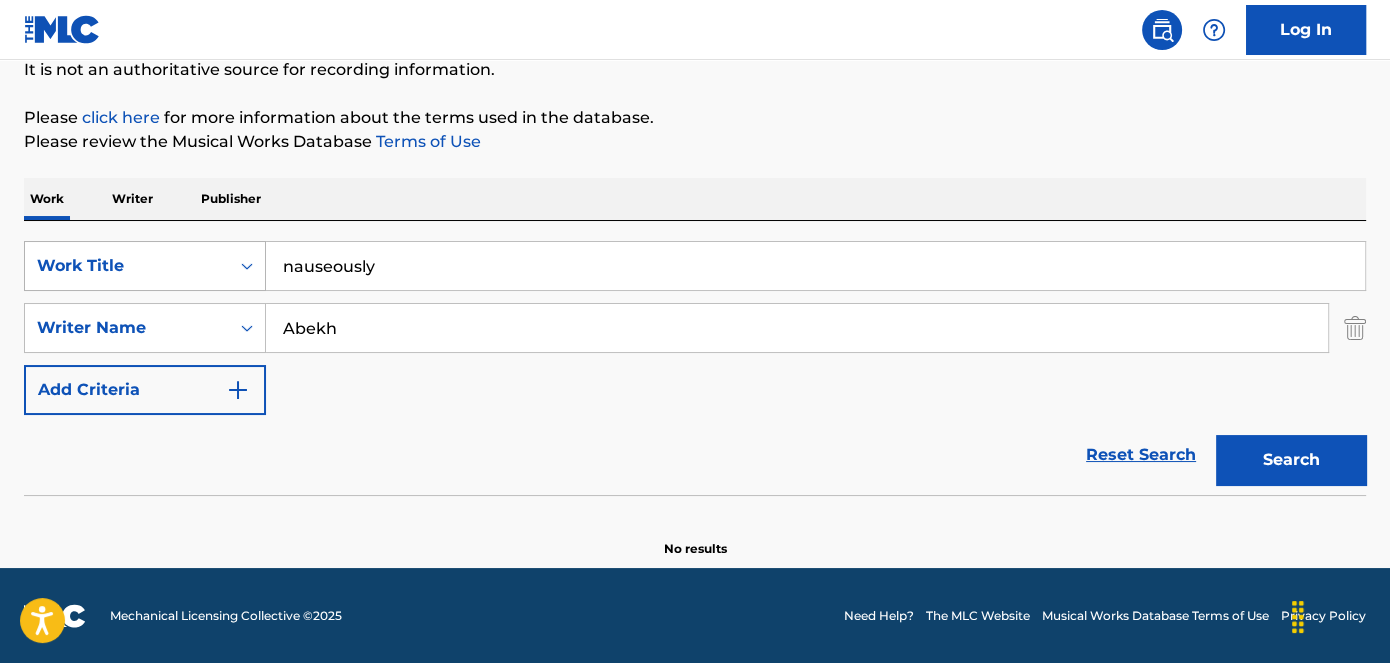drag, startPoint x: 522, startPoint y: 259, endPoint x: 120, endPoint y: 264, distance: 402.0311 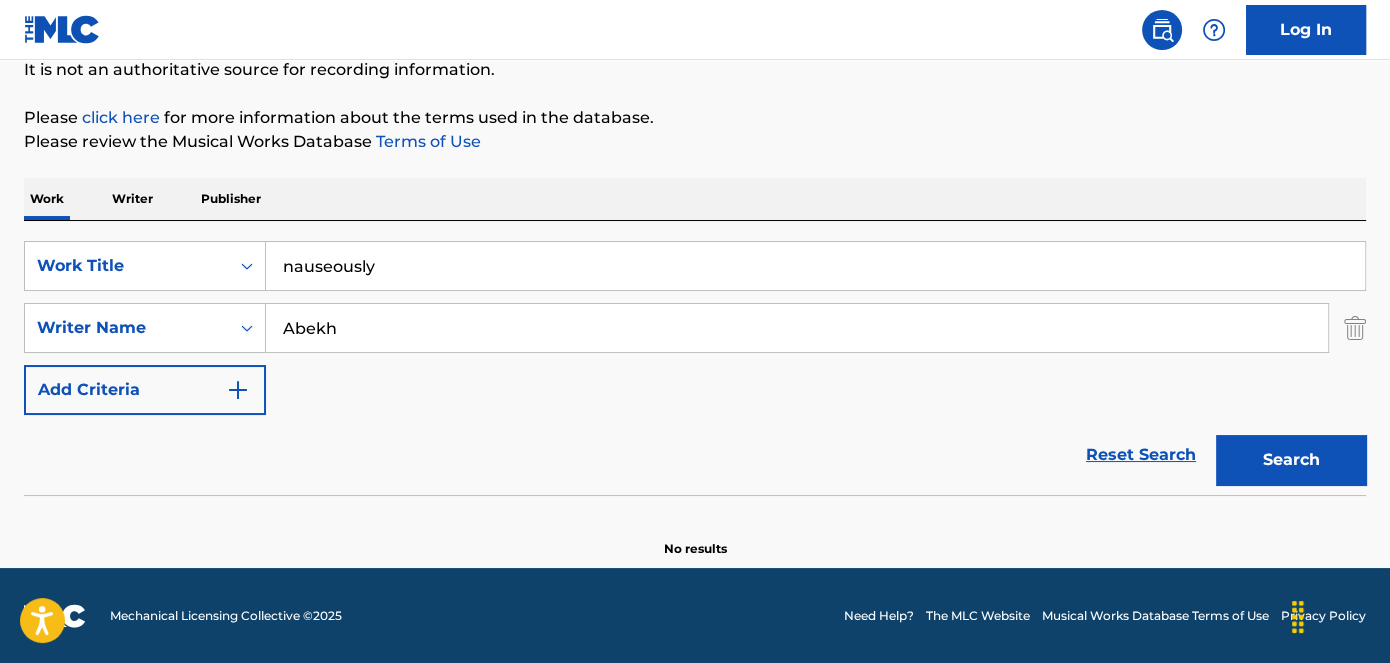 paste 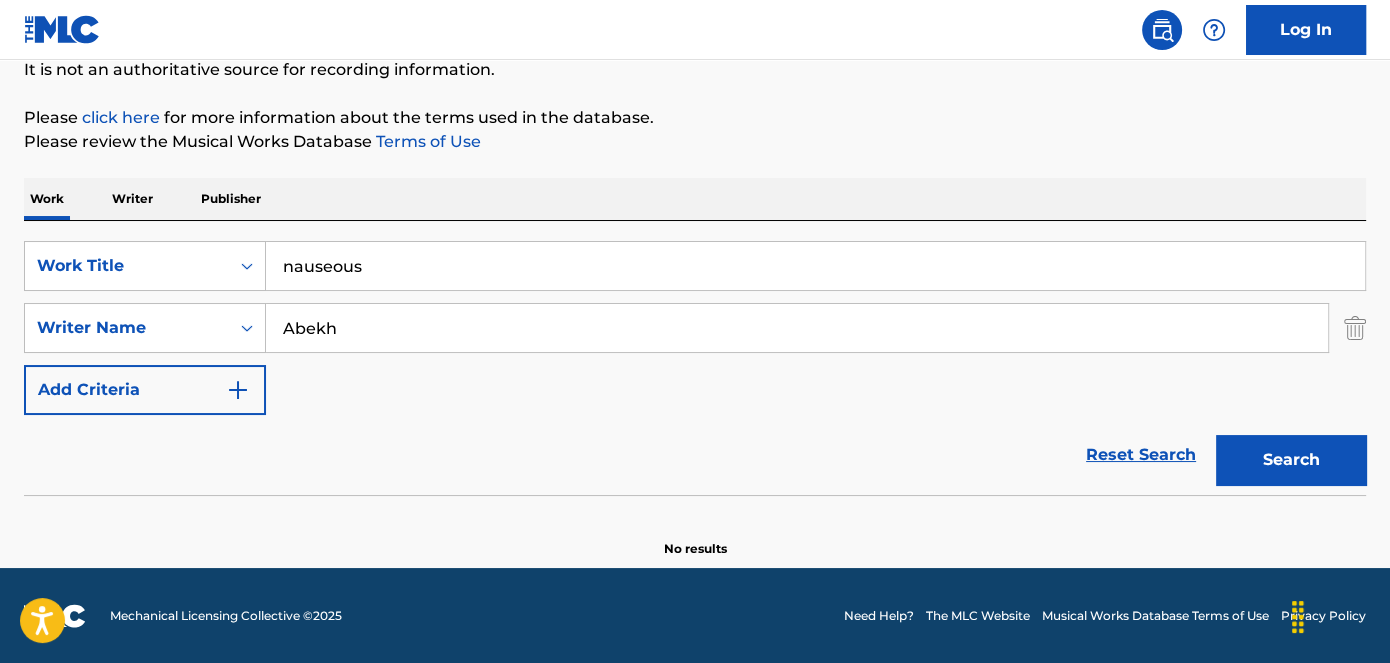 click on "The MLC Public Work Search The accuracy and completeness of The MLC's data is determined solely by our Members. It is not an authoritative source for recording information. Please   click here   for more information about the terms used in the database. Please review the Musical Works Database   Terms of Use Work Writer Publisher SearchWithCriteriaa7c4e51e-a469-49a6-9895-4ccbeb288374 Work Title nauseous SearchWithCriteria448c5e98-85f0-4cab-87a9-7d6523842b2a Writer Name Abekh Add Criteria Reset Search Search No results" at bounding box center [695, 232] 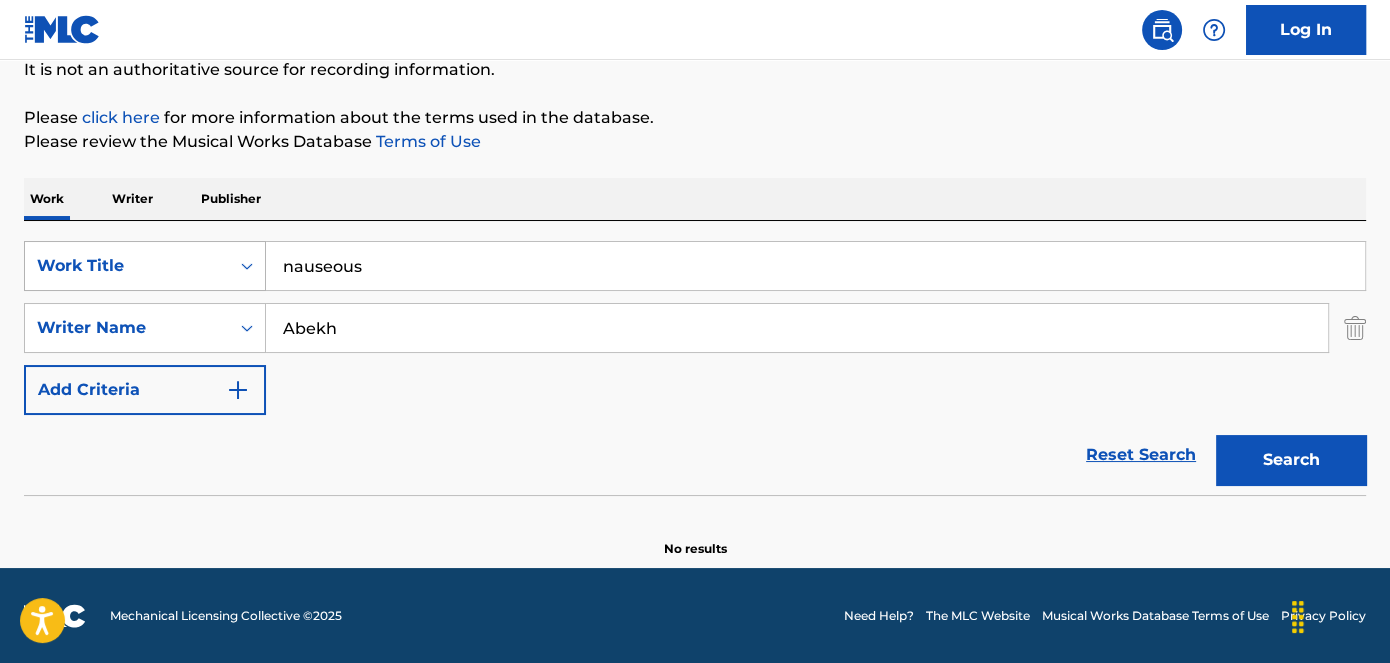 drag, startPoint x: 495, startPoint y: 263, endPoint x: 144, endPoint y: 256, distance: 351.0698 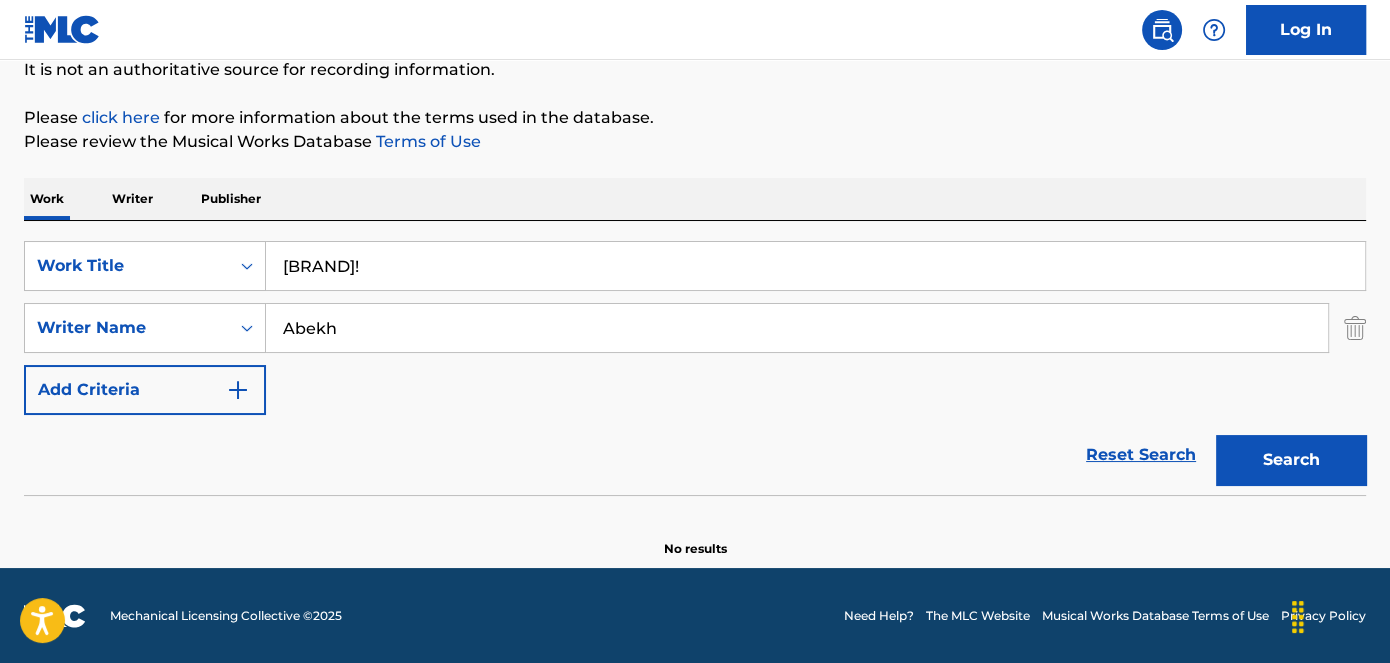 click on "Search" at bounding box center [1291, 460] 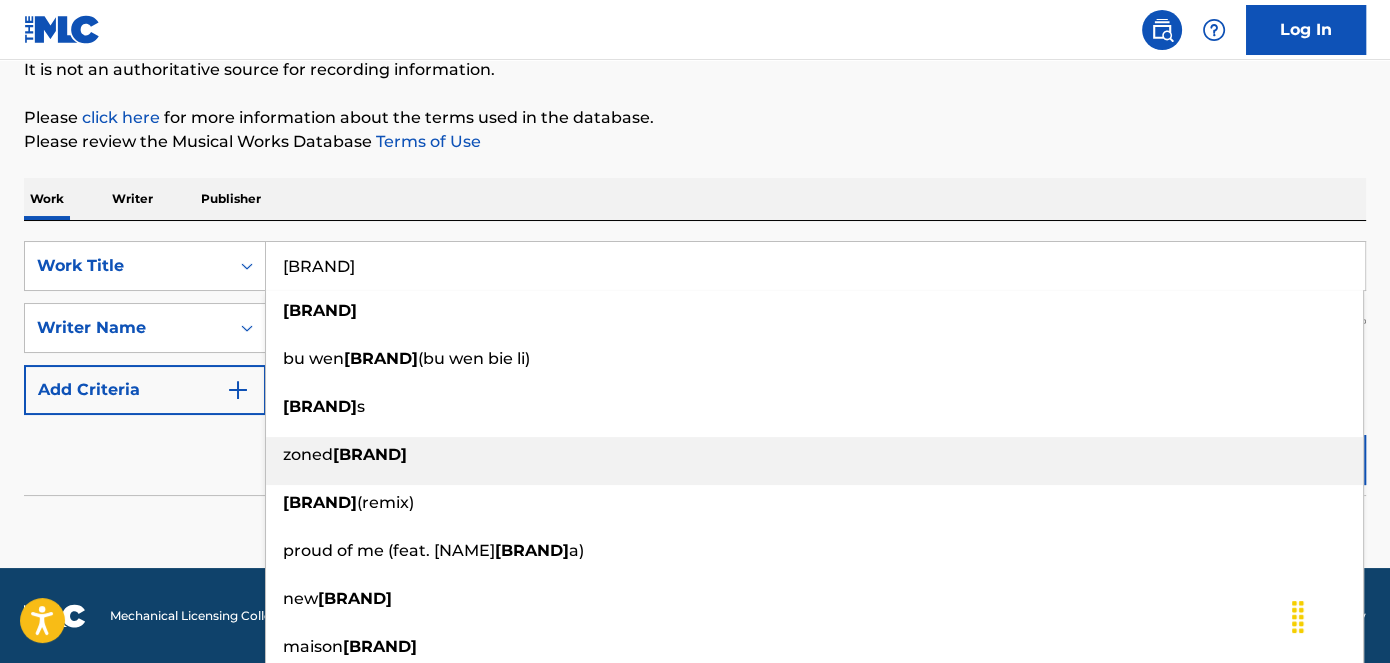 click on "zoned [BRAND]" at bounding box center (814, 455) 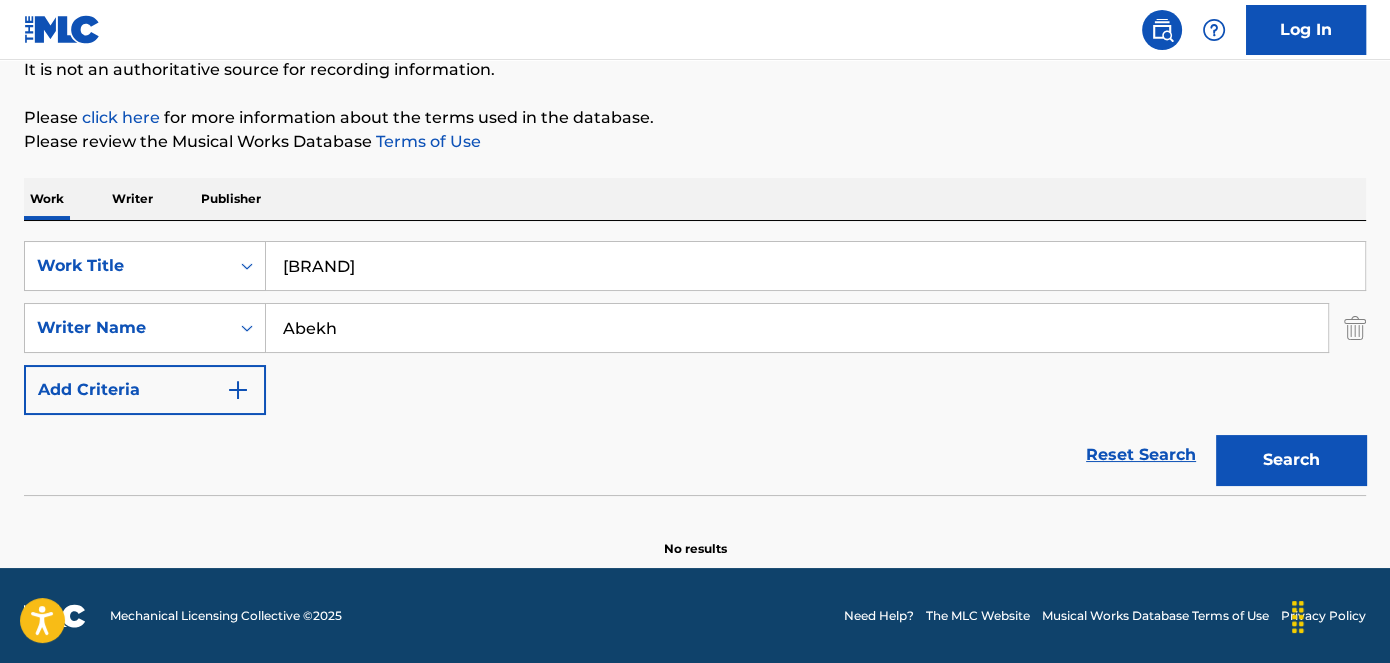 drag, startPoint x: 775, startPoint y: 272, endPoint x: 0, endPoint y: 246, distance: 775.43604 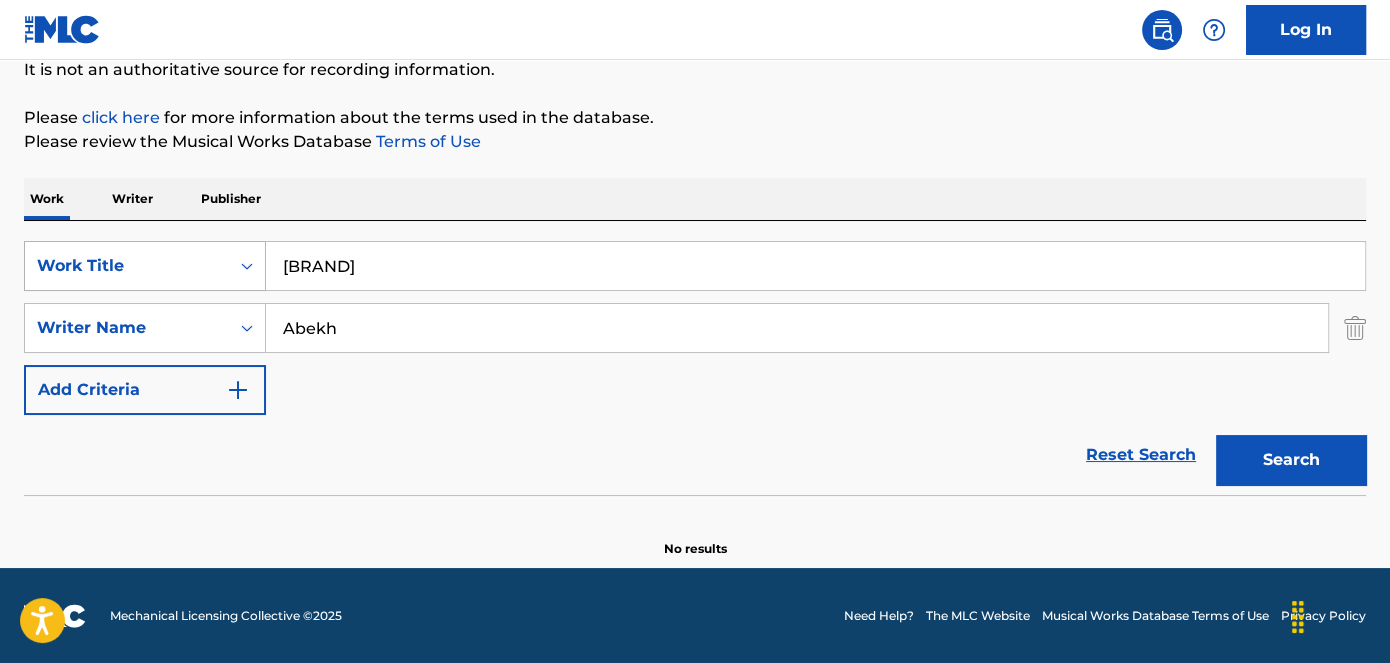 drag, startPoint x: 442, startPoint y: 263, endPoint x: 104, endPoint y: 262, distance: 338.00146 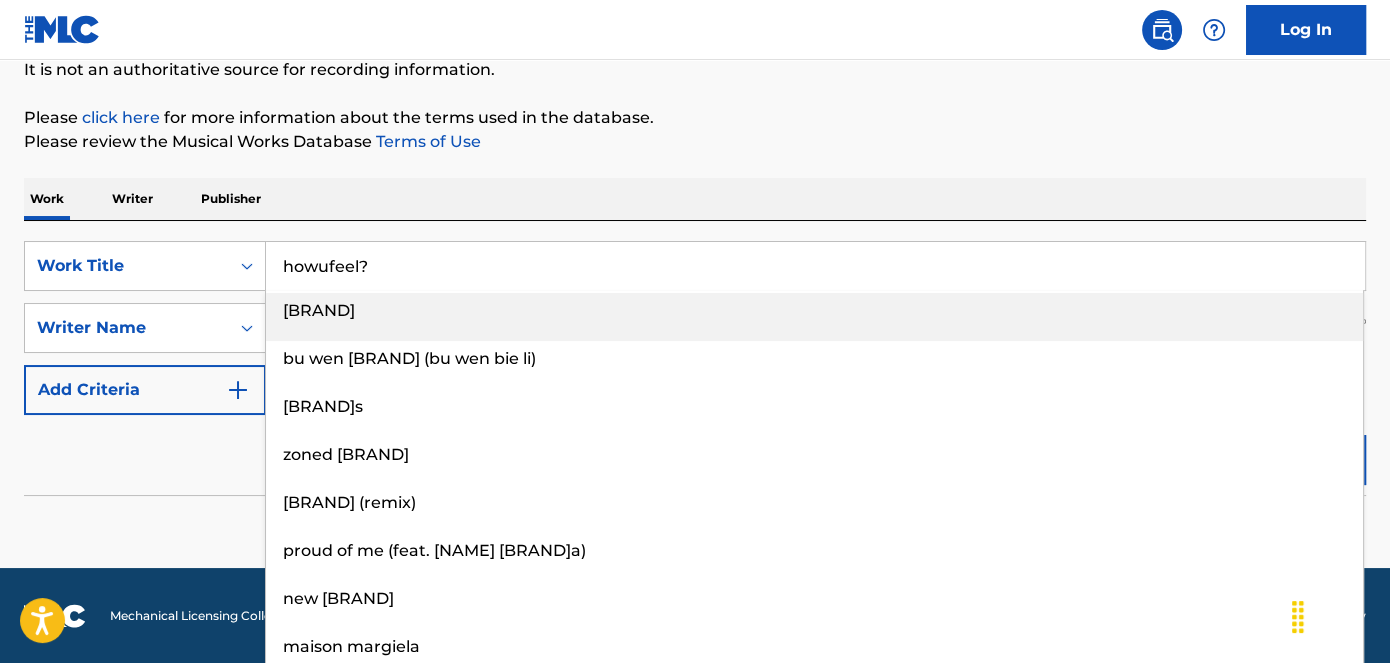 click on "Please   click here   for more information about the terms used in the database." at bounding box center [695, 118] 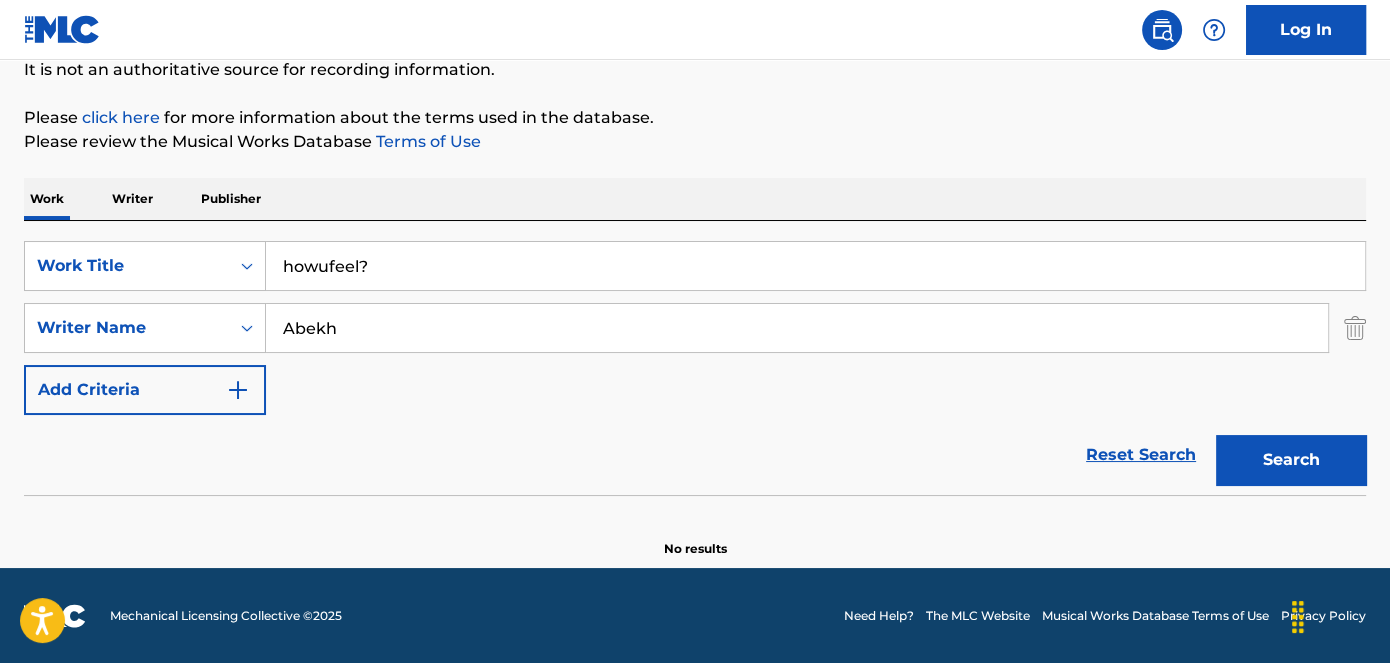 click on "Search" at bounding box center (1291, 460) 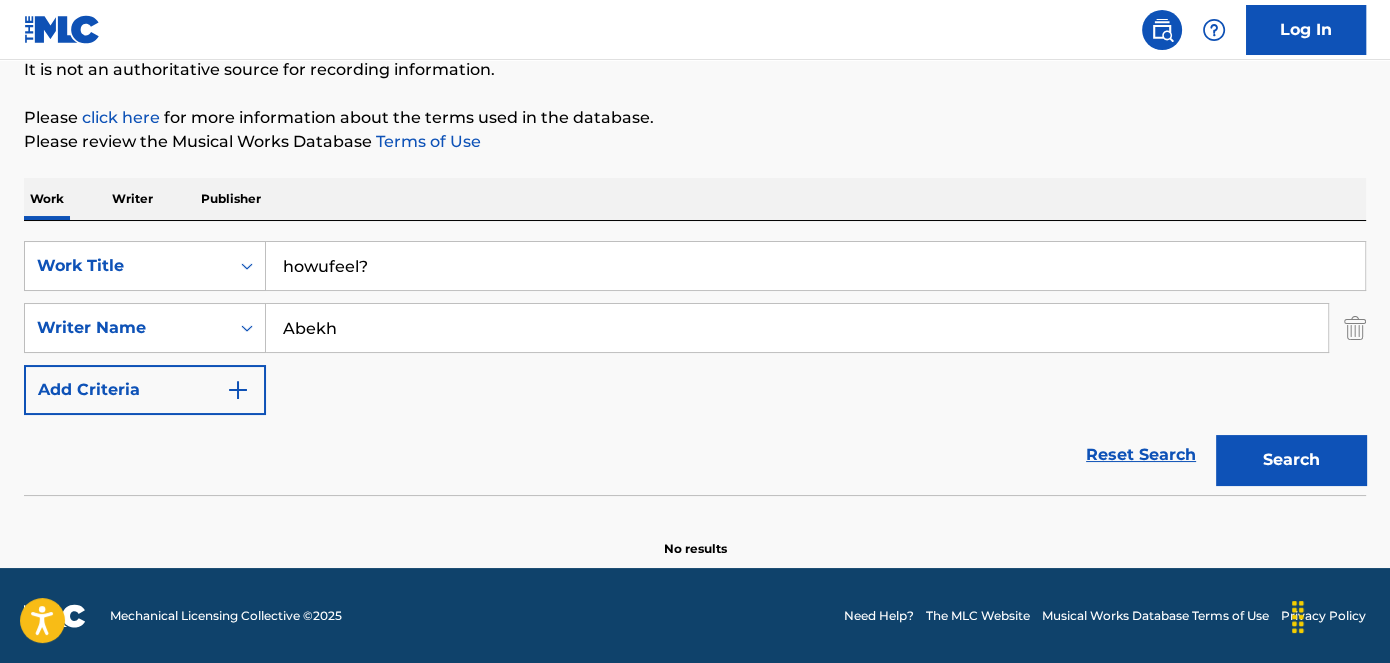 click on "howufeel?" at bounding box center [815, 266] 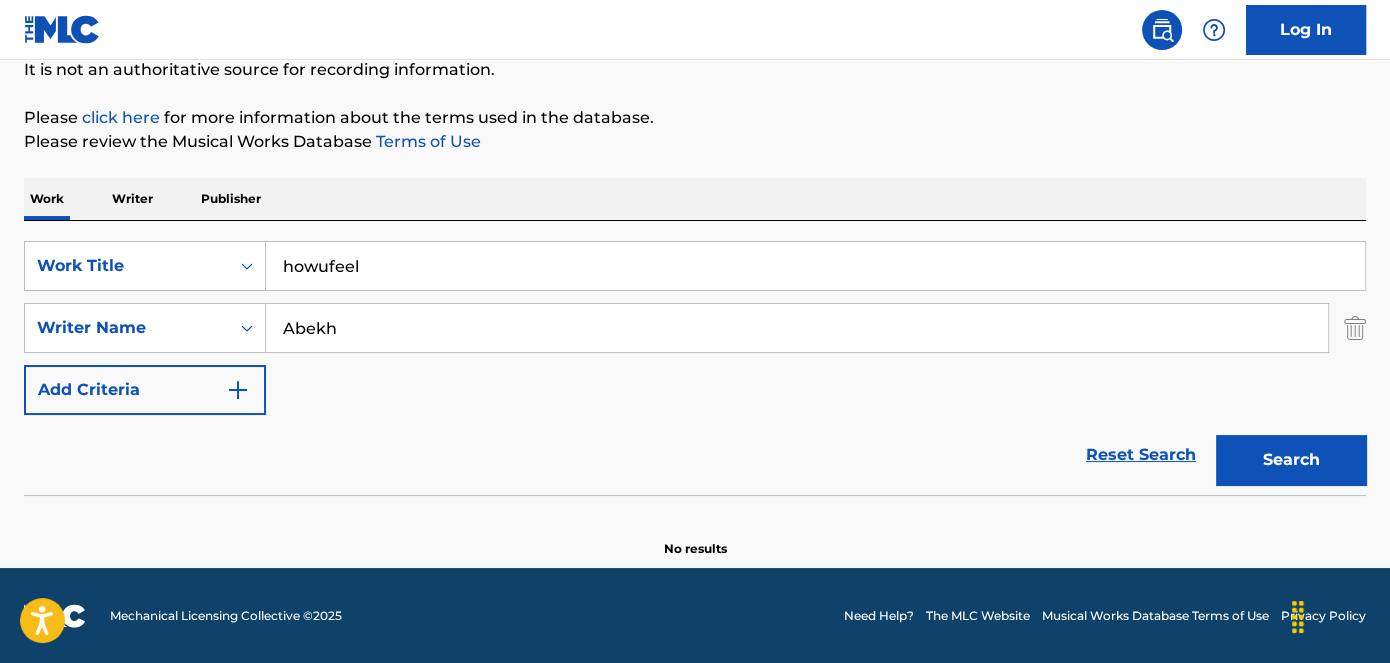 click on "Please   click here   for more information about the terms used in the database." at bounding box center (695, 118) 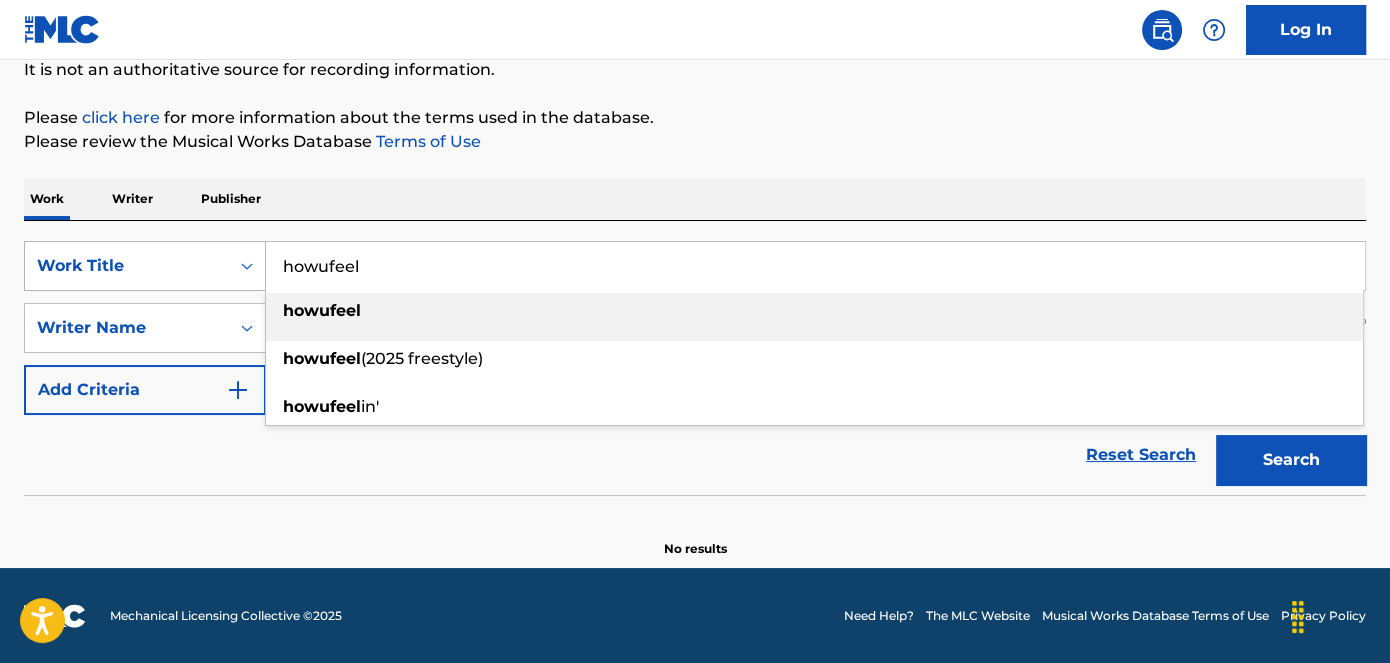 drag, startPoint x: 511, startPoint y: 261, endPoint x: 186, endPoint y: 262, distance: 325.00153 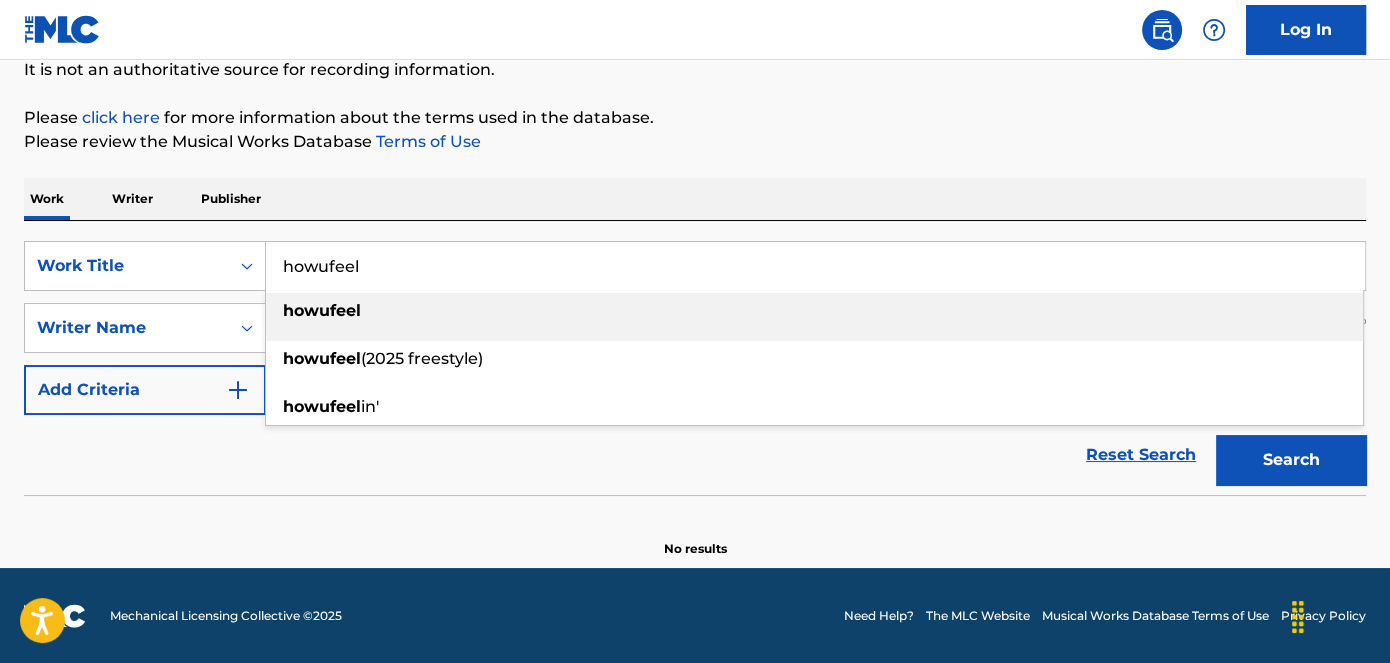 paste on "[LAST] [LAST]!" 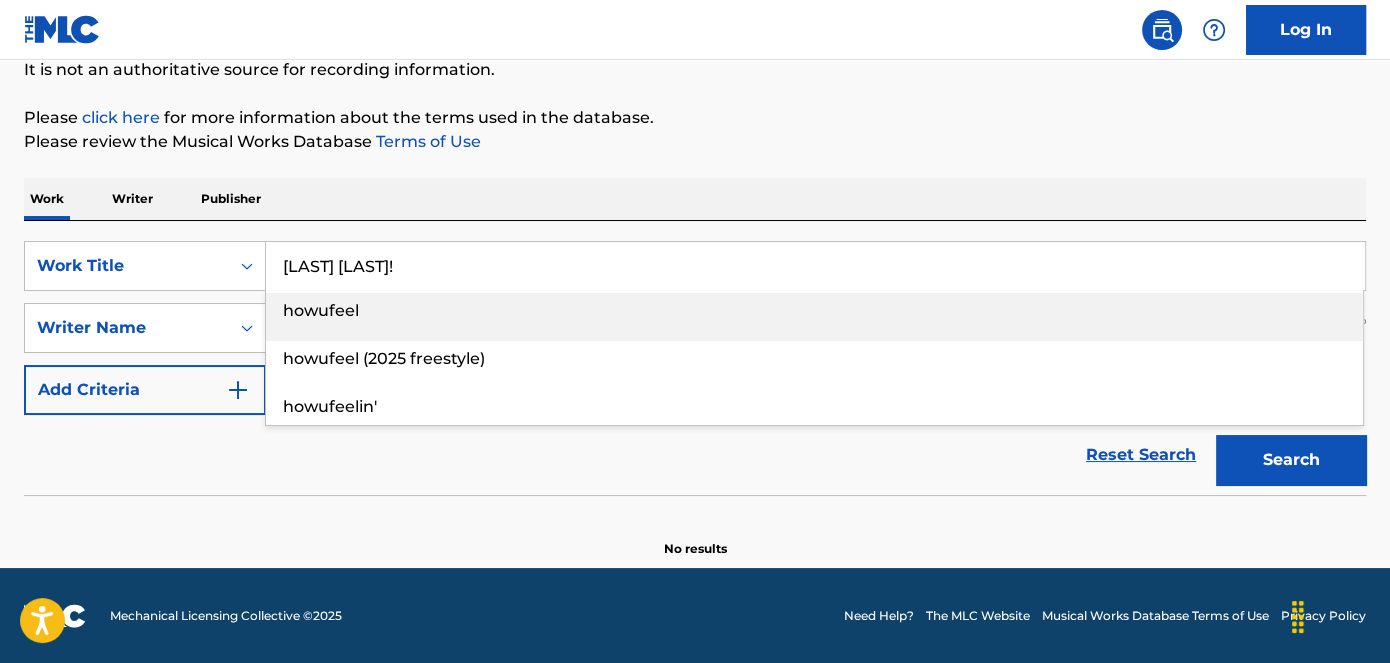 click on "Please review the Musical Works Database   Terms of Use" at bounding box center (695, 142) 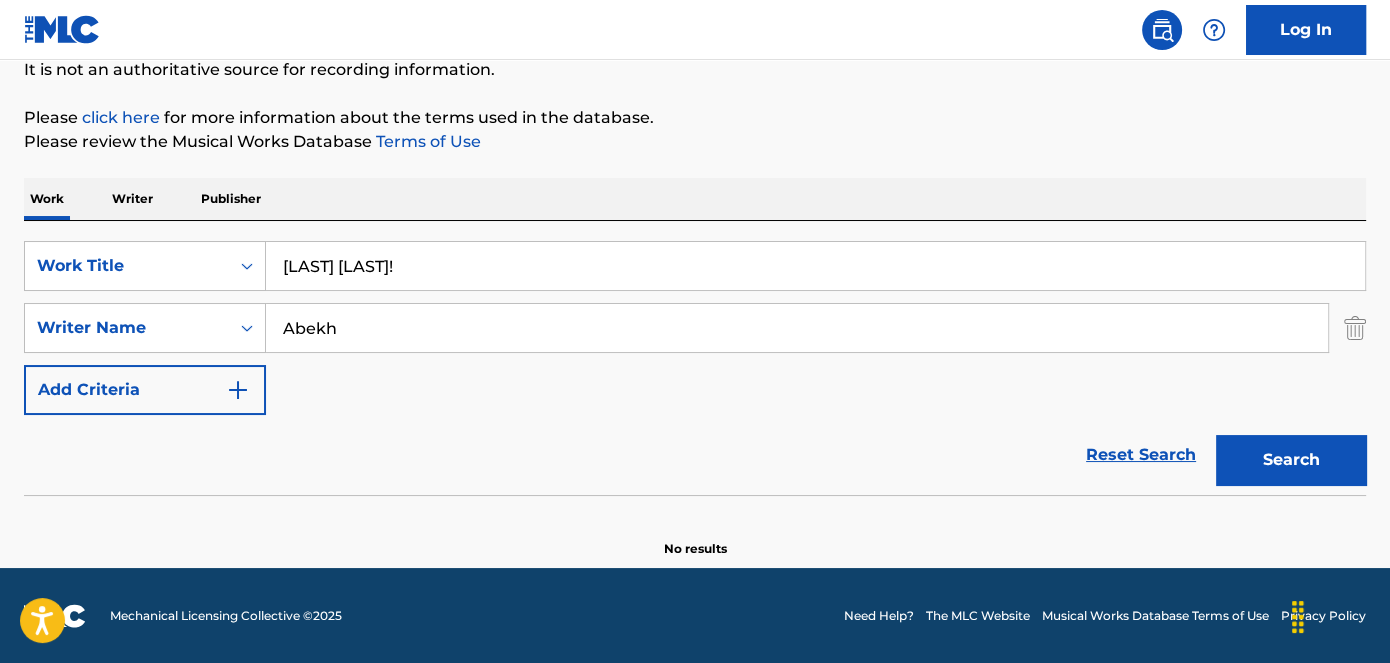 click on "Search" at bounding box center [1291, 460] 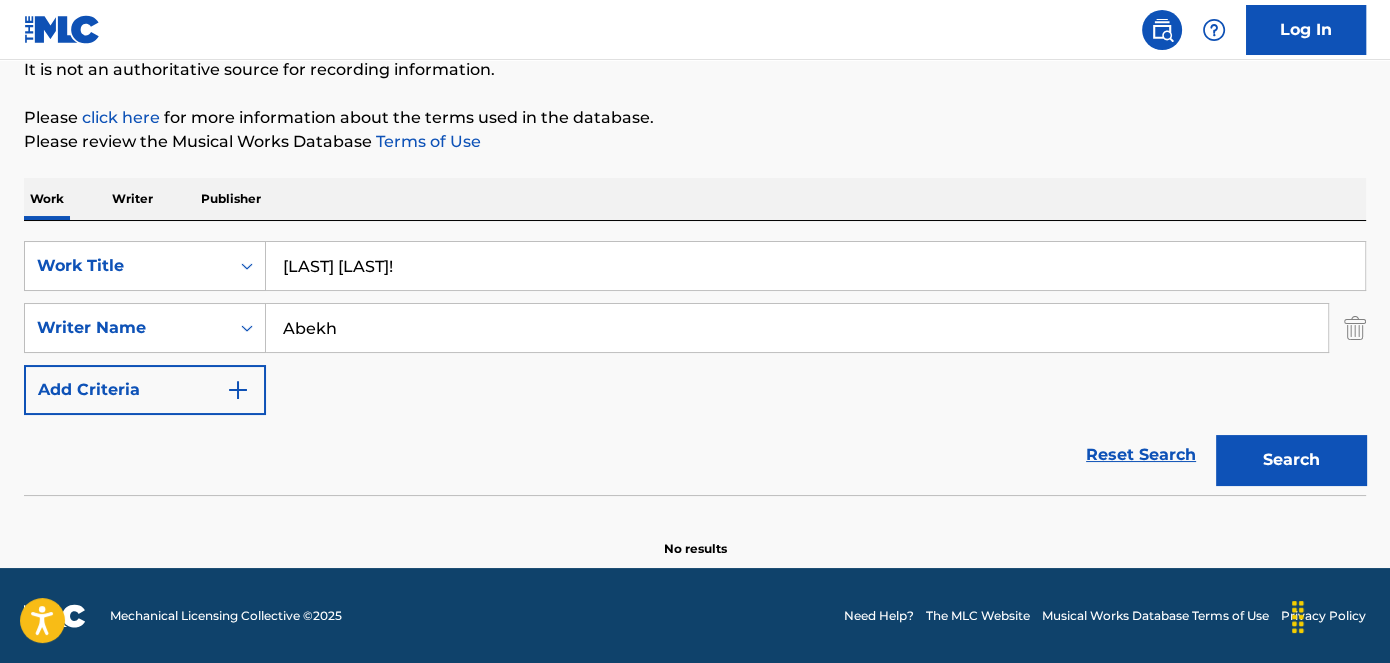 click on "[LAST] [LAST]!" at bounding box center (815, 266) 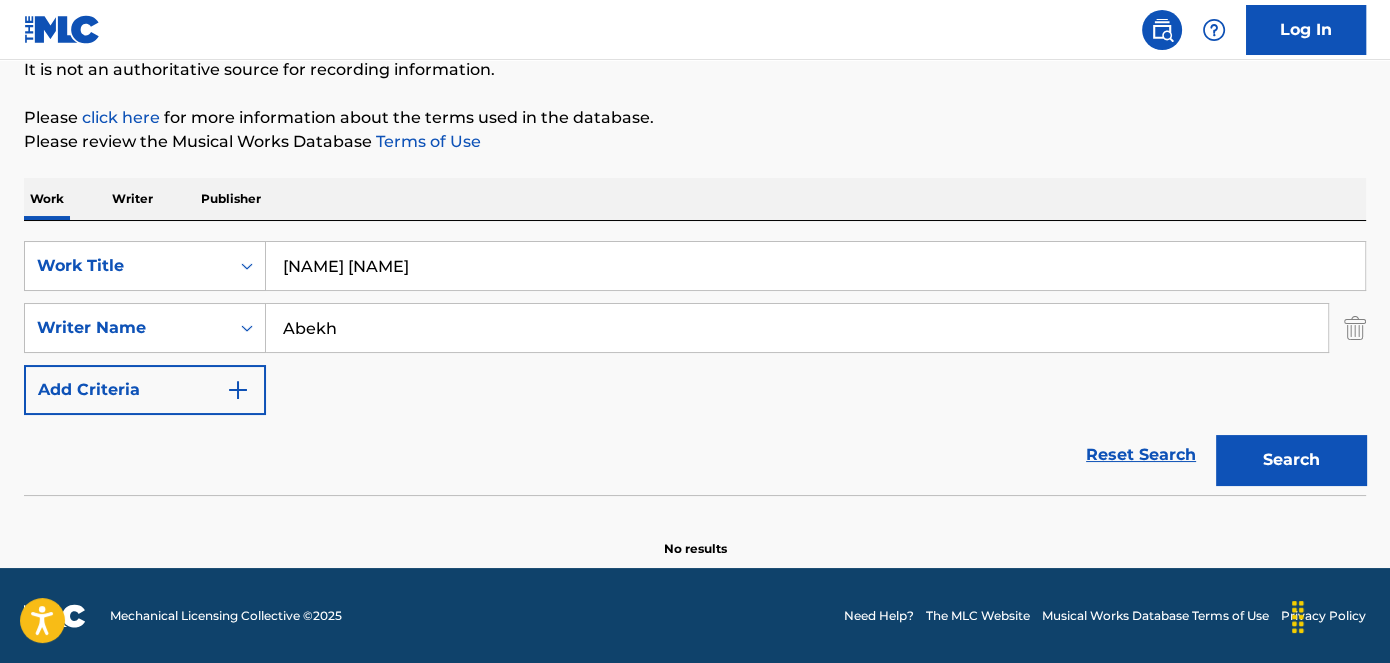 drag, startPoint x: 827, startPoint y: 109, endPoint x: 949, endPoint y: 216, distance: 162.27446 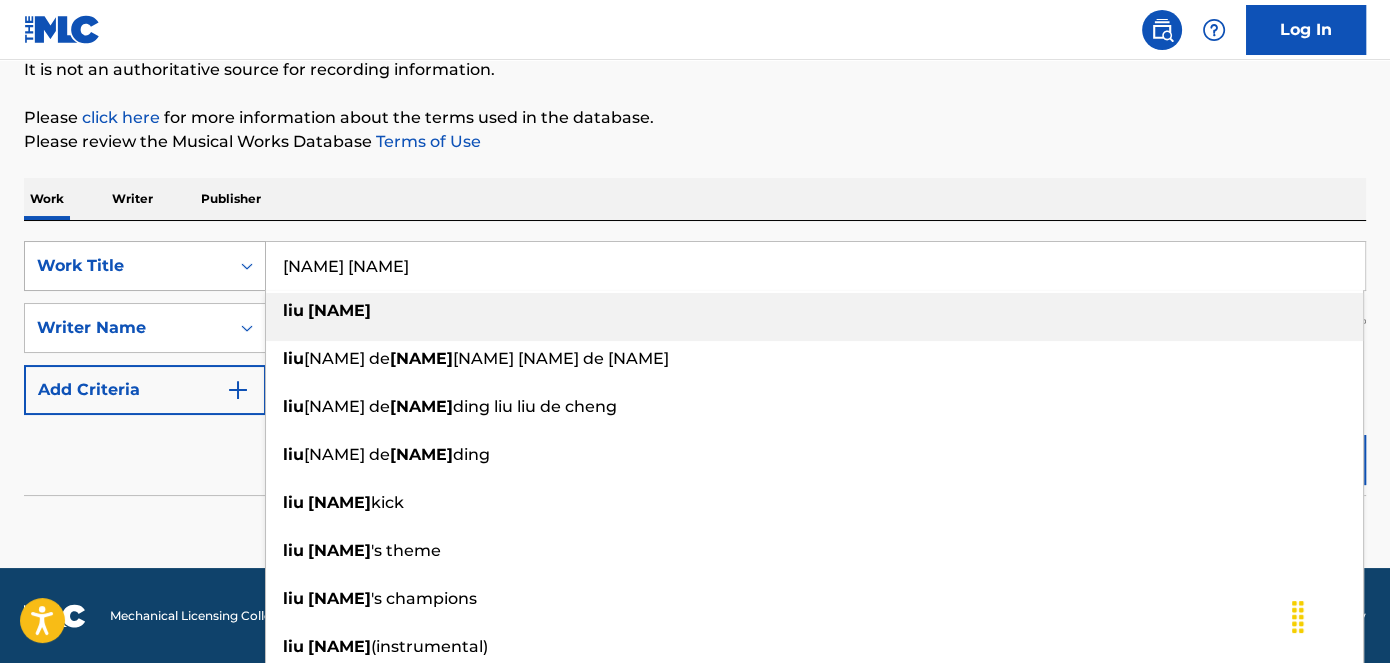 drag, startPoint x: 488, startPoint y: 259, endPoint x: 134, endPoint y: 255, distance: 354.02258 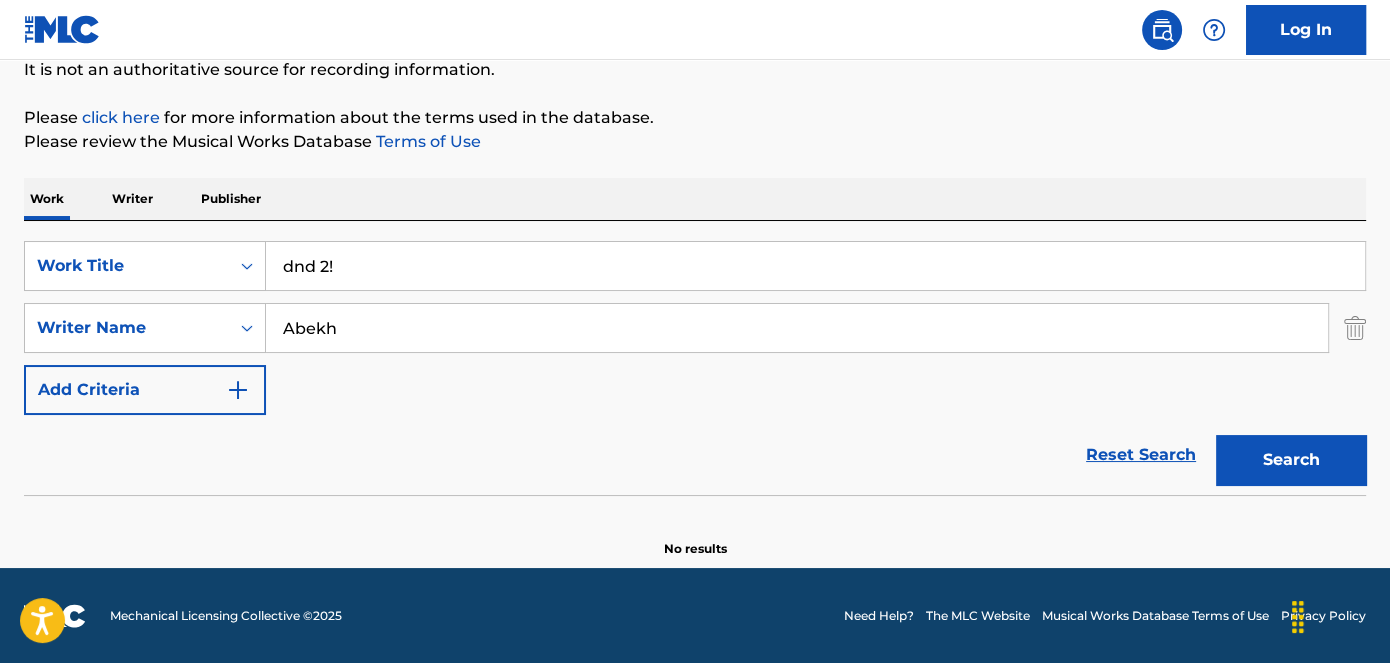 click on "Work Writer Publisher" at bounding box center (695, 199) 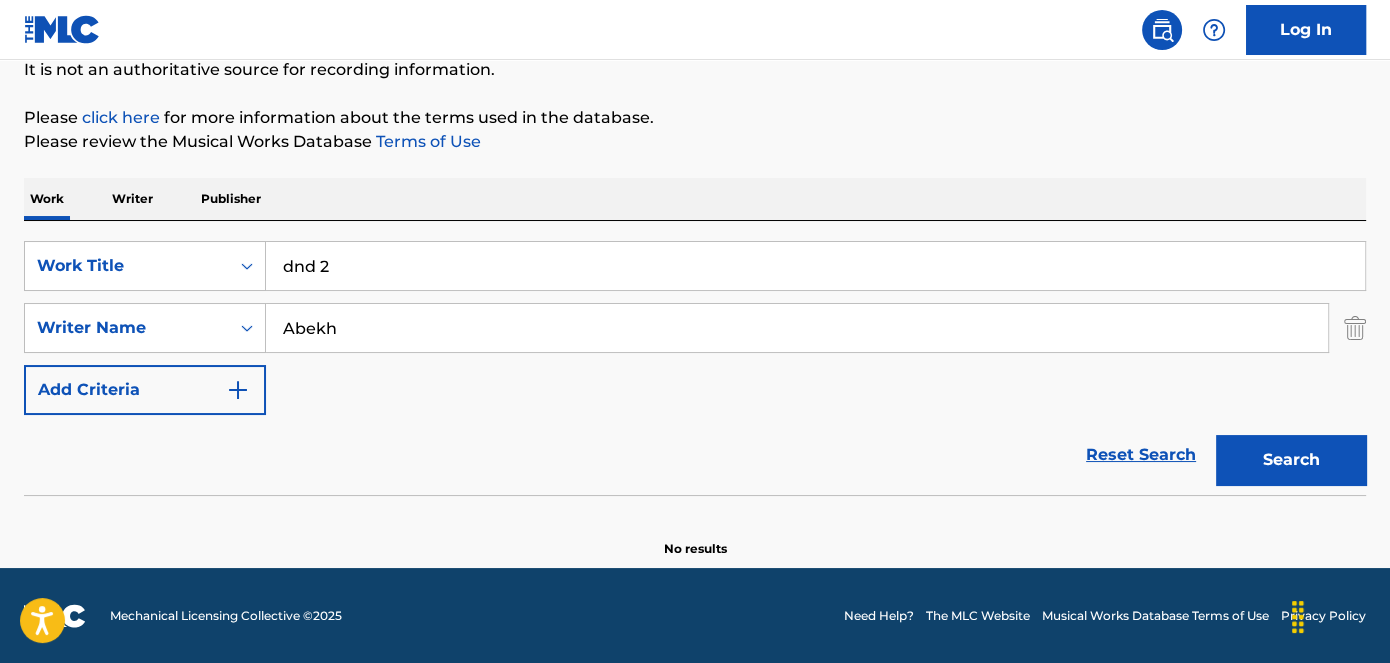 drag, startPoint x: 868, startPoint y: 154, endPoint x: 996, endPoint y: 256, distance: 163.6704 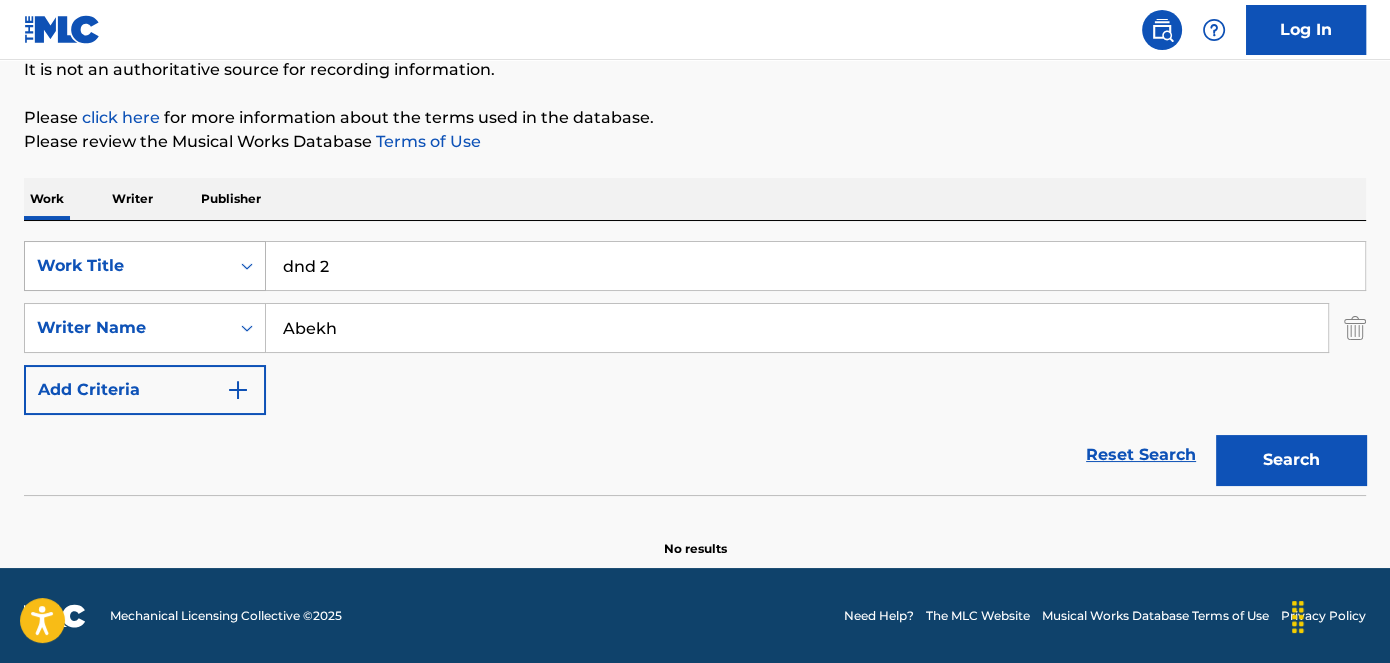 drag, startPoint x: 375, startPoint y: 254, endPoint x: 260, endPoint y: 249, distance: 115.10864 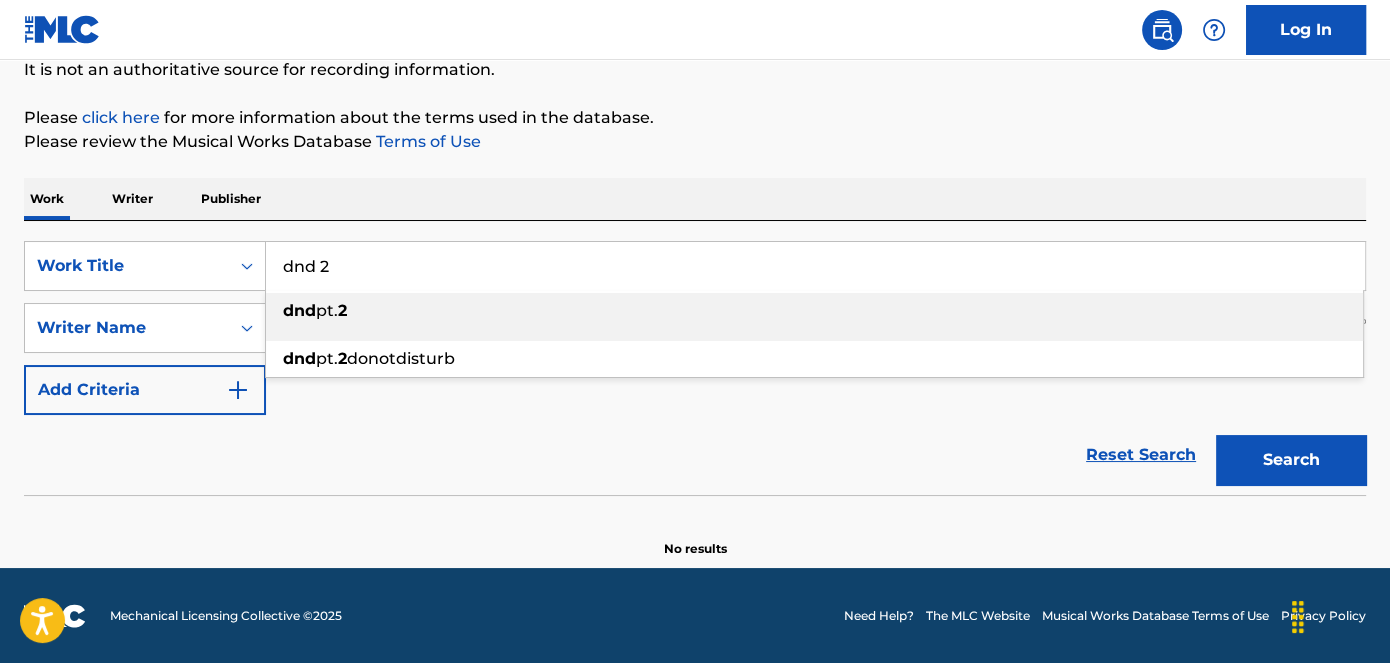 paste on "[BRAND]!" 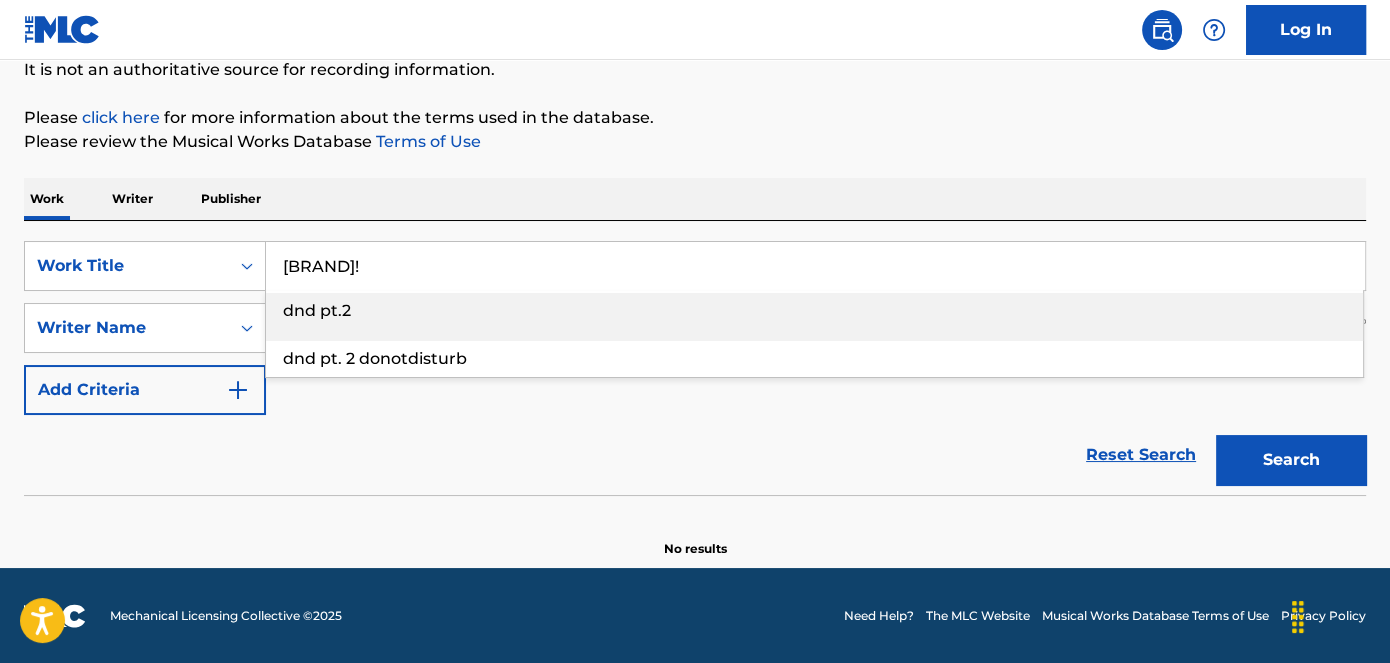 click on "[BRAND]!" at bounding box center (815, 266) 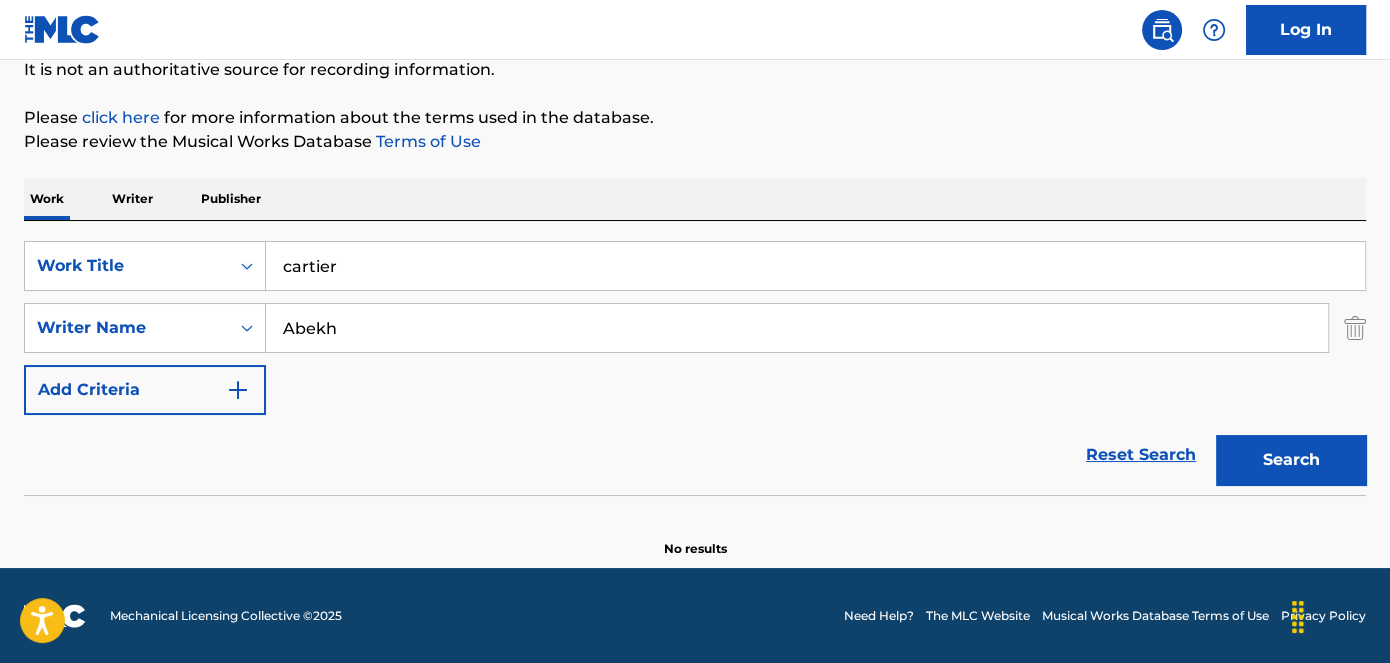 click on "Please review the Musical Works Database   Terms of Use" at bounding box center (695, 142) 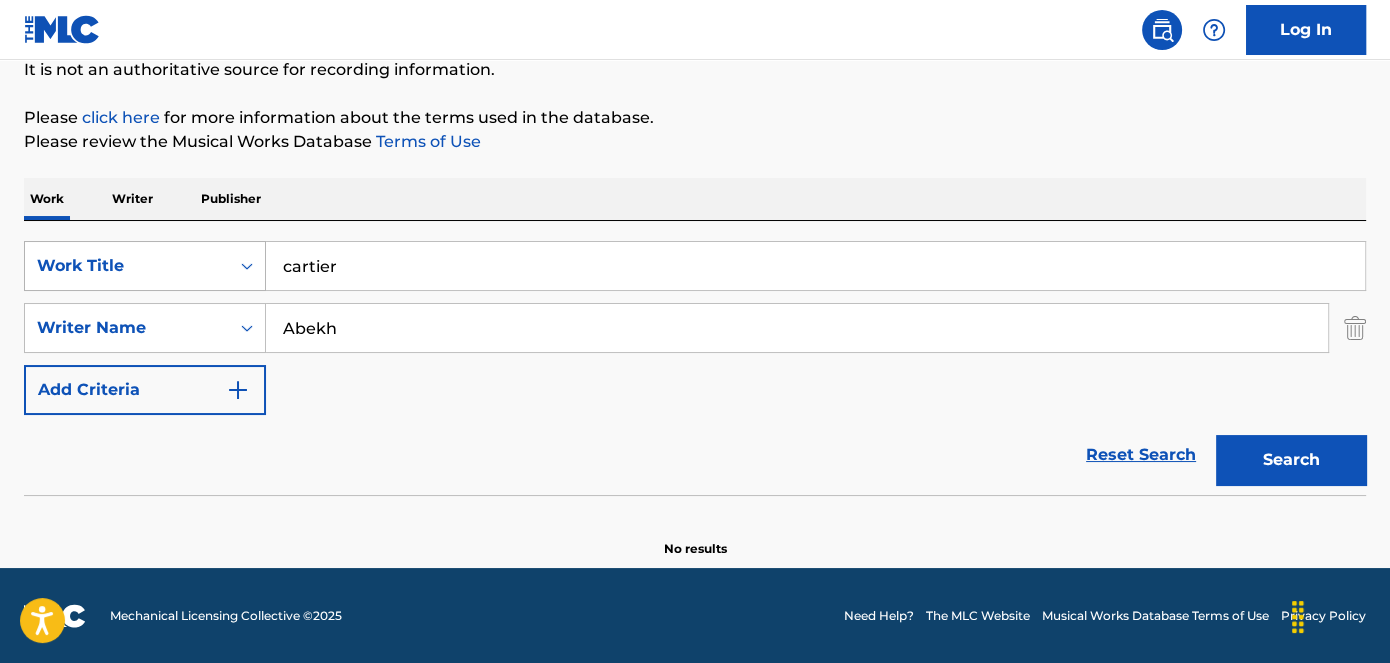drag, startPoint x: 398, startPoint y: 266, endPoint x: 169, endPoint y: 264, distance: 229.00873 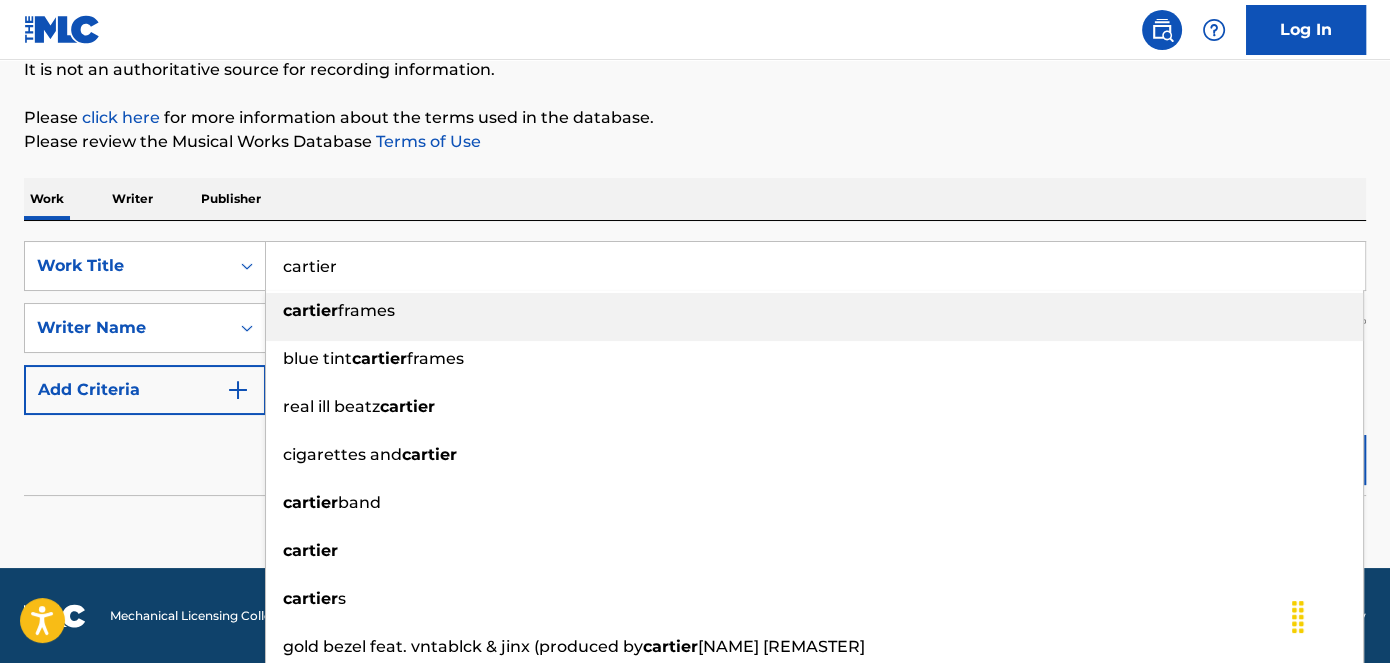paste on "feel" 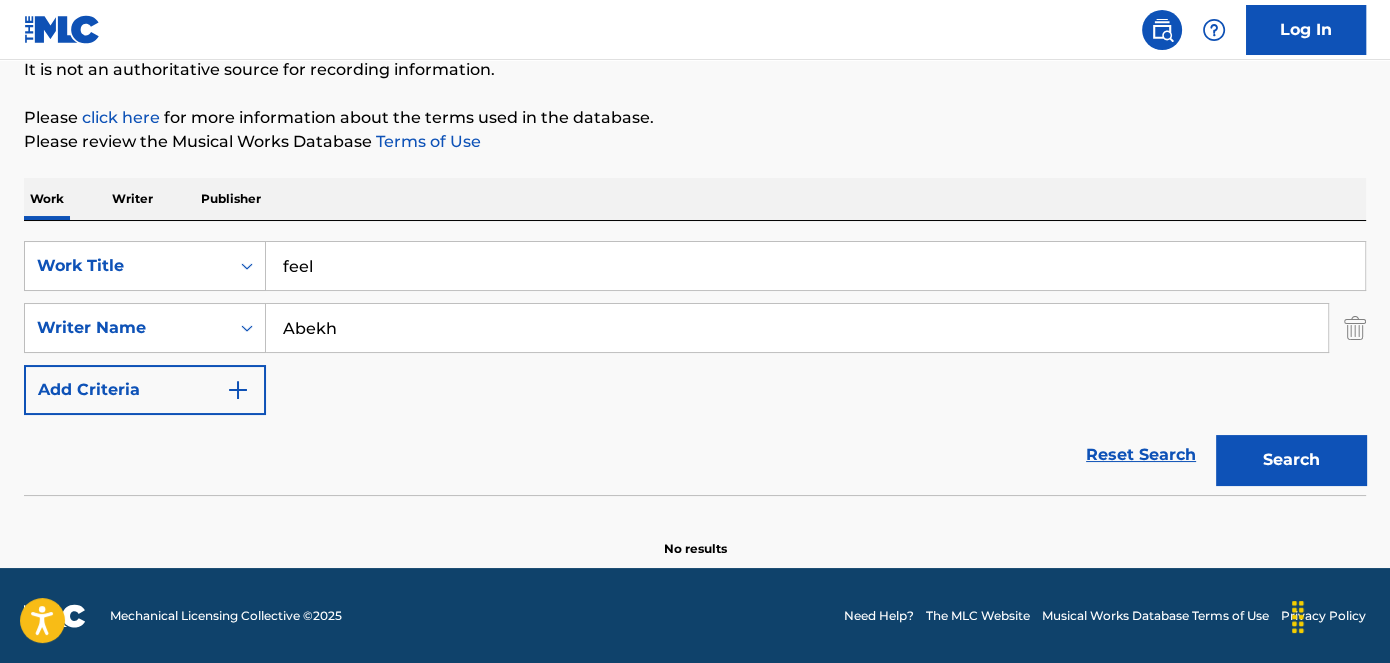 drag, startPoint x: 944, startPoint y: 149, endPoint x: 991, endPoint y: 239, distance: 101.53325 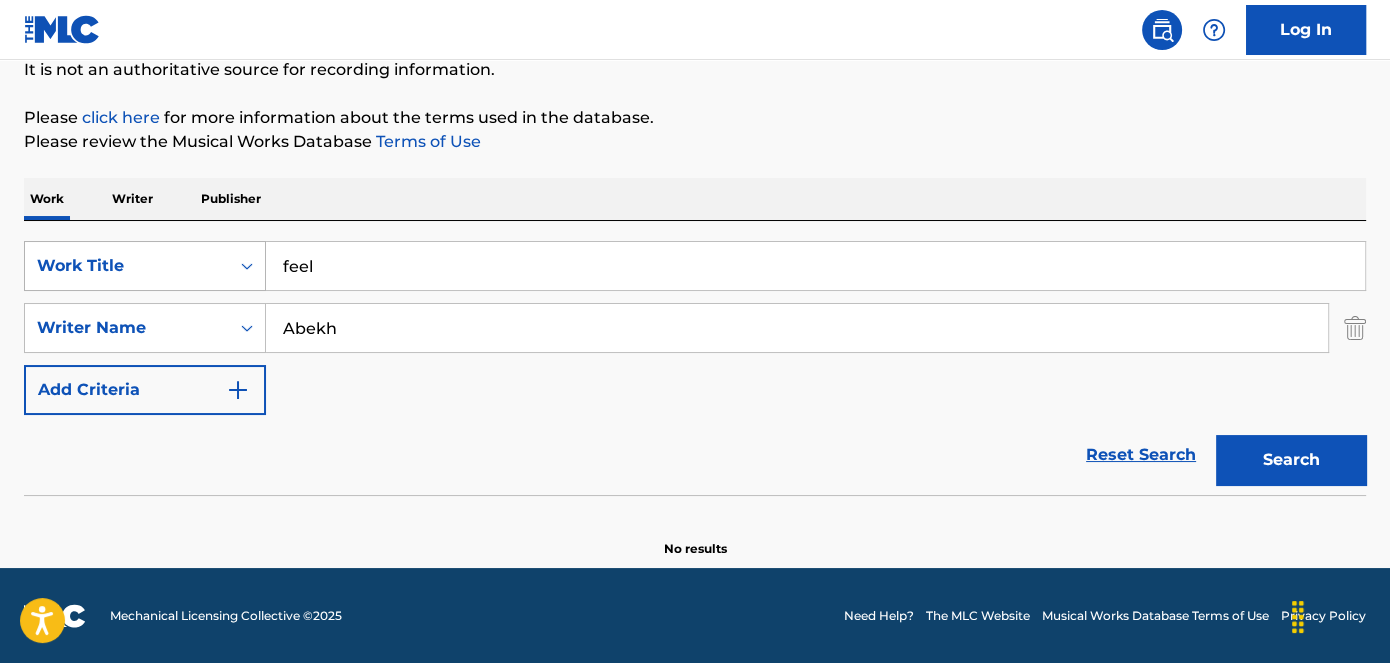 click on "SearchWithCriteriaa7c4e51e-a469-49a6-9895-4ccbeb288374 Work Title feel" at bounding box center (695, 266) 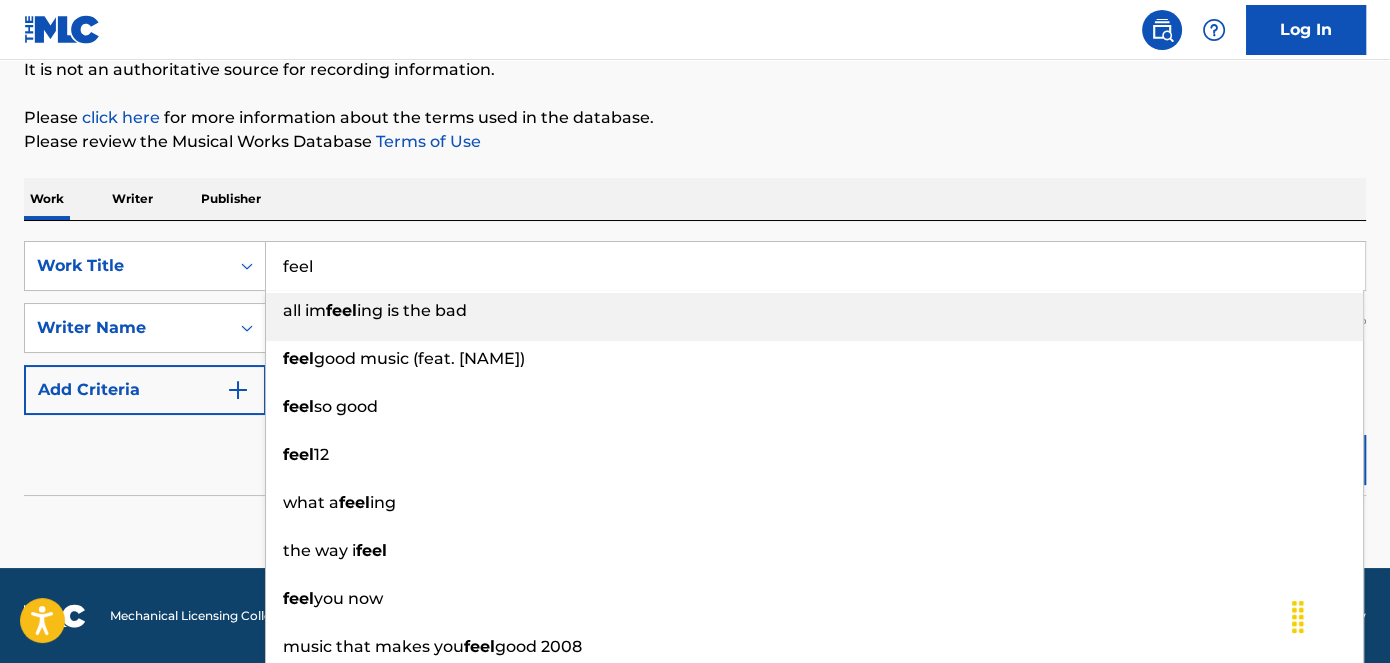 paste on "myspace" 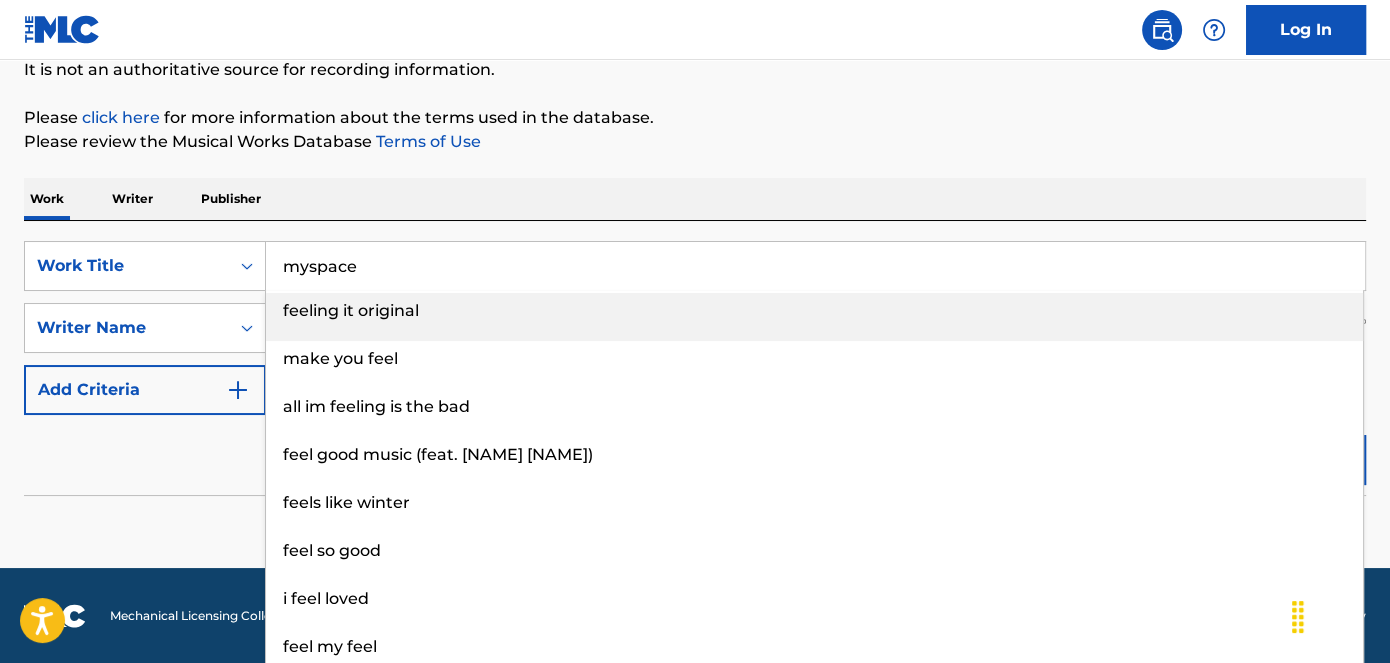 type on "myspace" 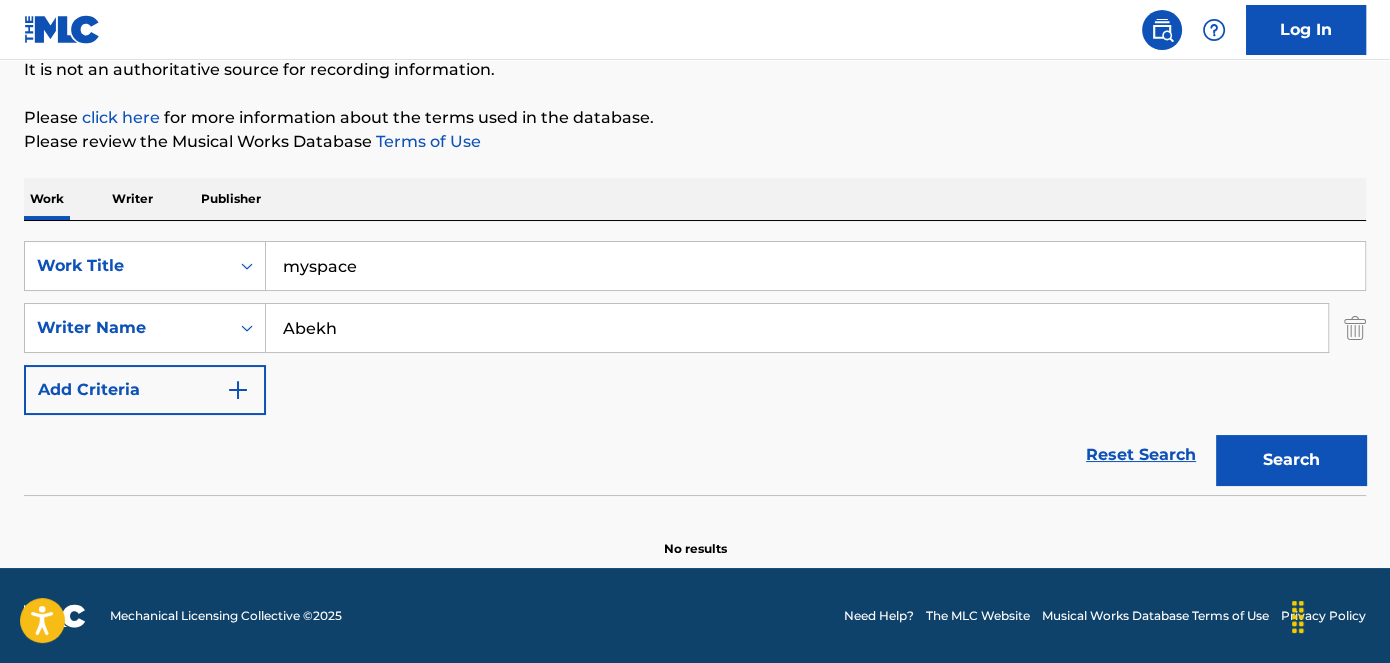 click on "Search" at bounding box center (1291, 460) 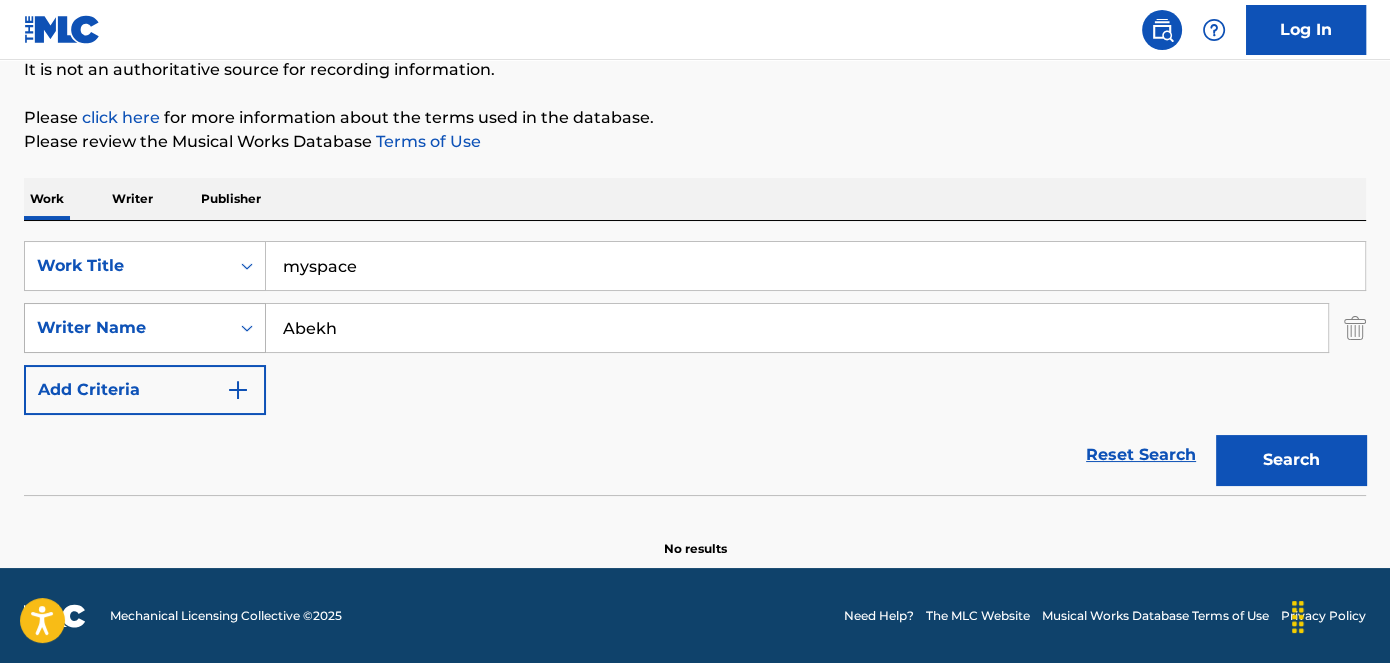 click on "Writer Name" at bounding box center (127, 328) 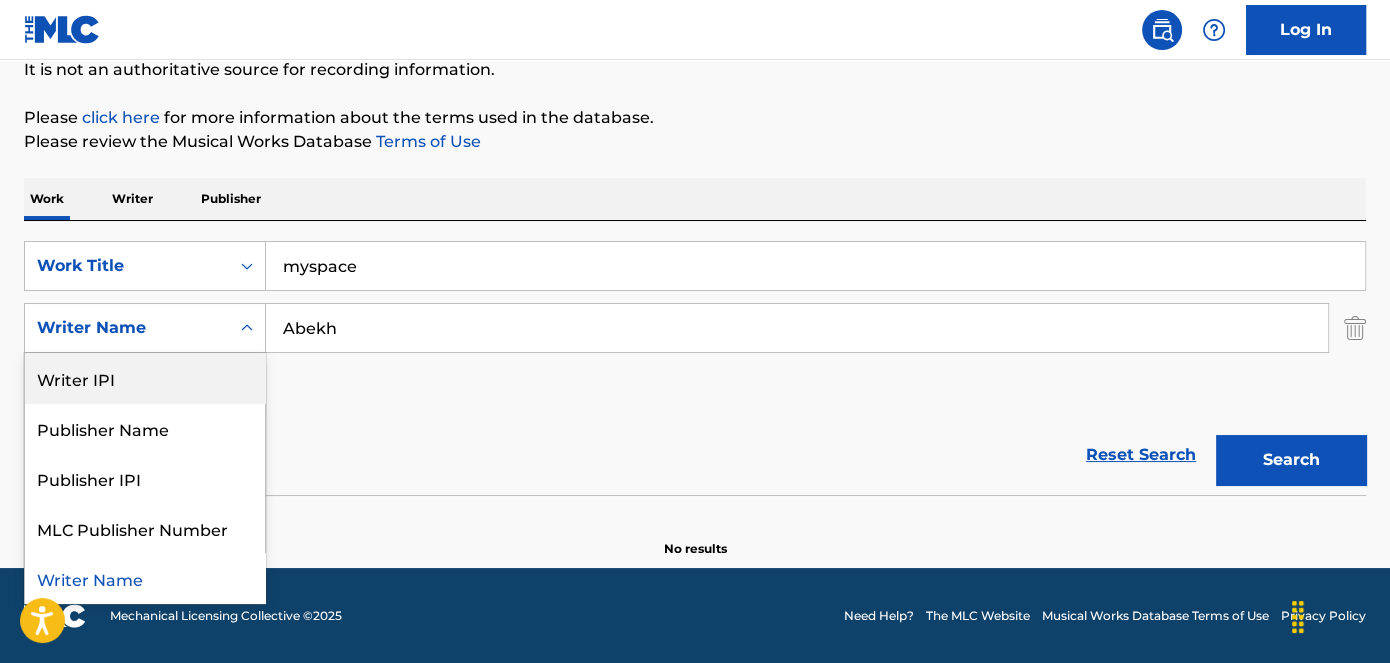 click on "Reset Search Search" at bounding box center [695, 455] 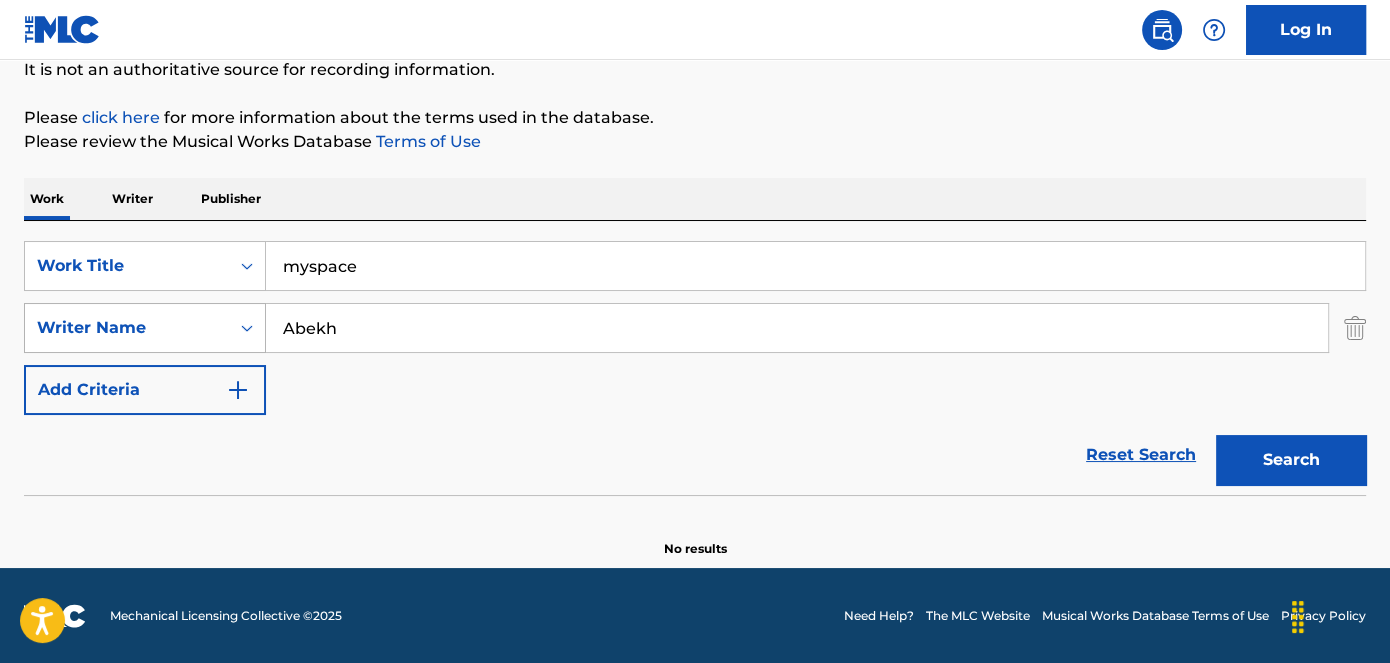 drag, startPoint x: 354, startPoint y: 307, endPoint x: 250, endPoint y: 317, distance: 104.47966 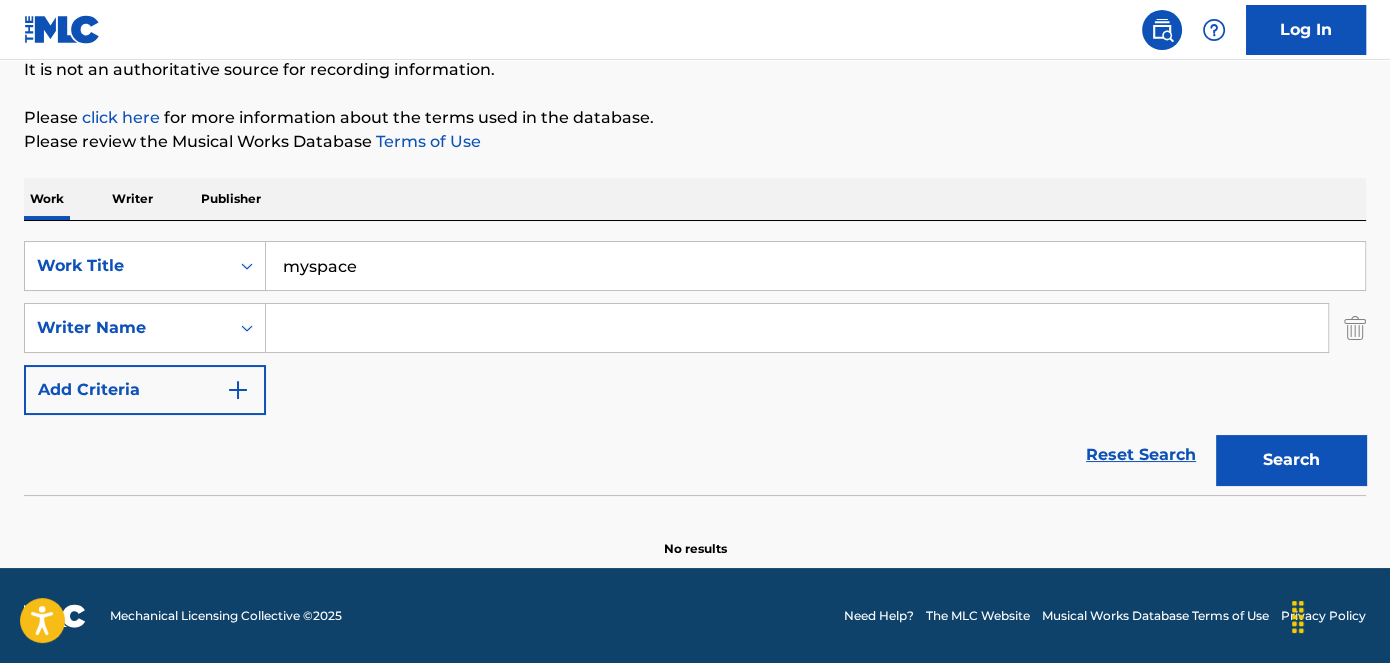 type 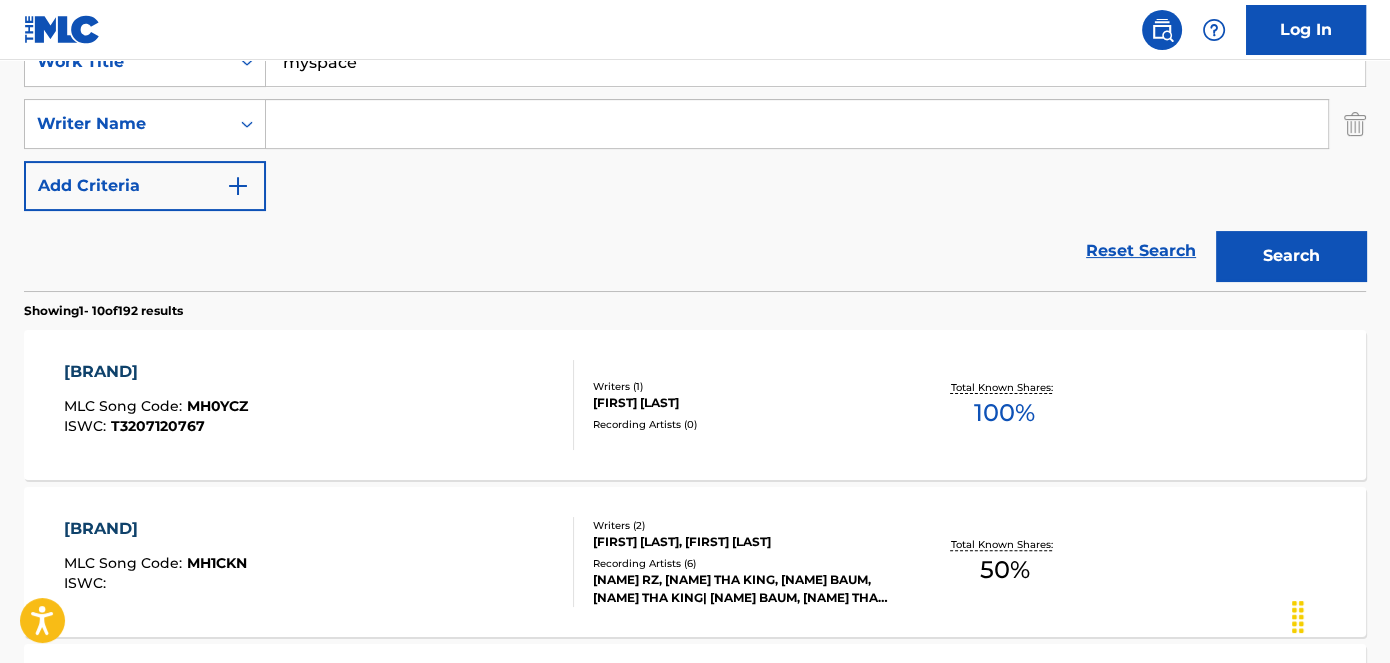 scroll, scrollTop: 477, scrollLeft: 0, axis: vertical 